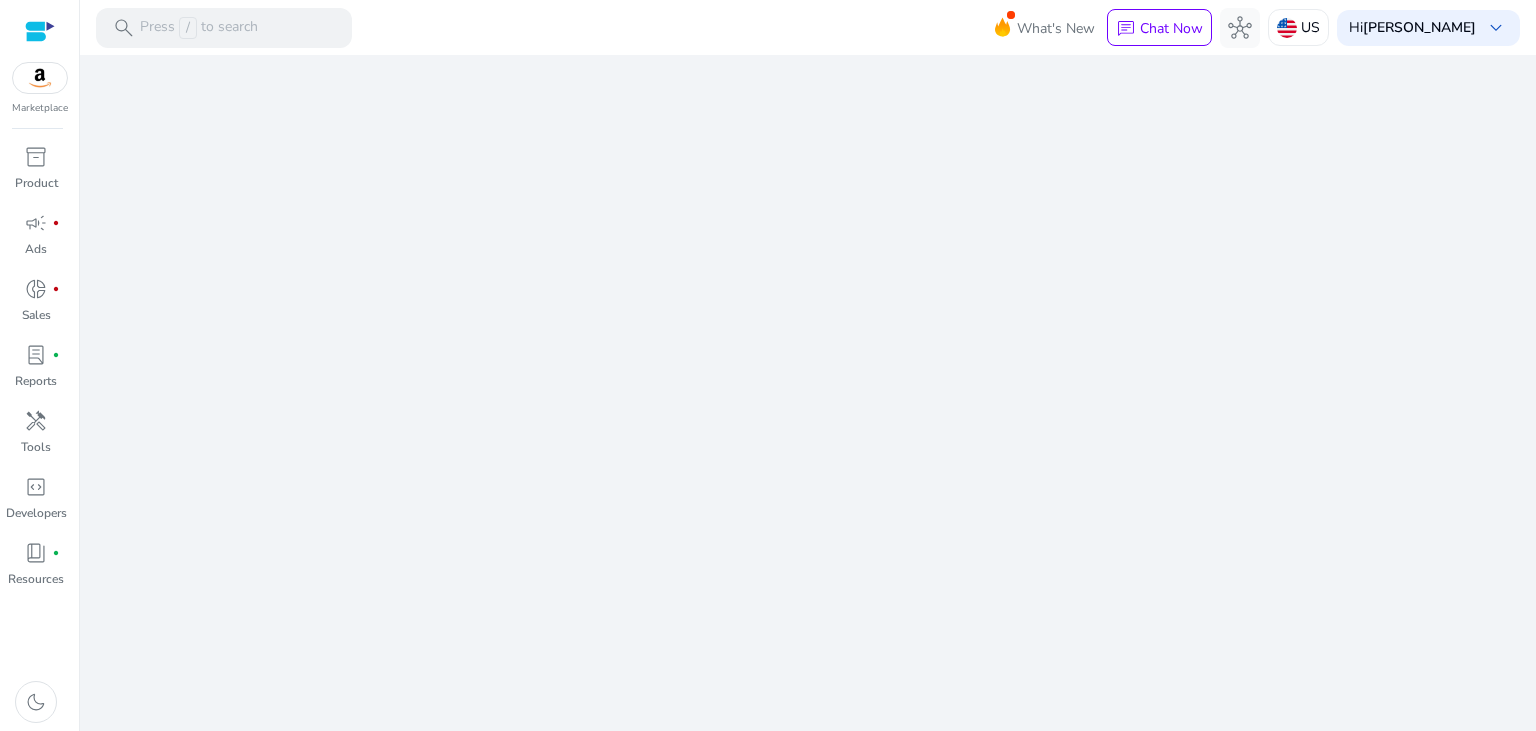 scroll, scrollTop: 0, scrollLeft: 0, axis: both 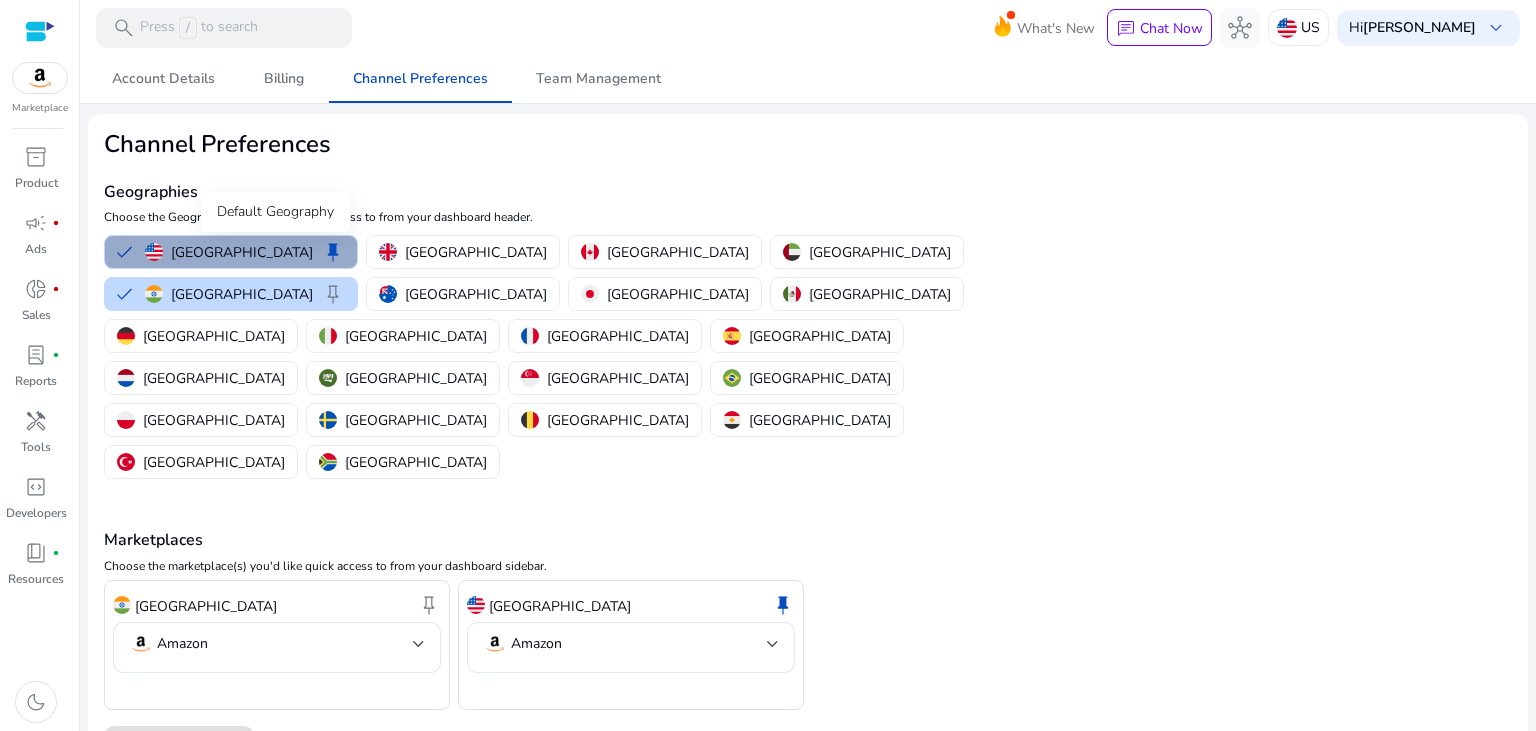 click on "keep" at bounding box center (333, 252) 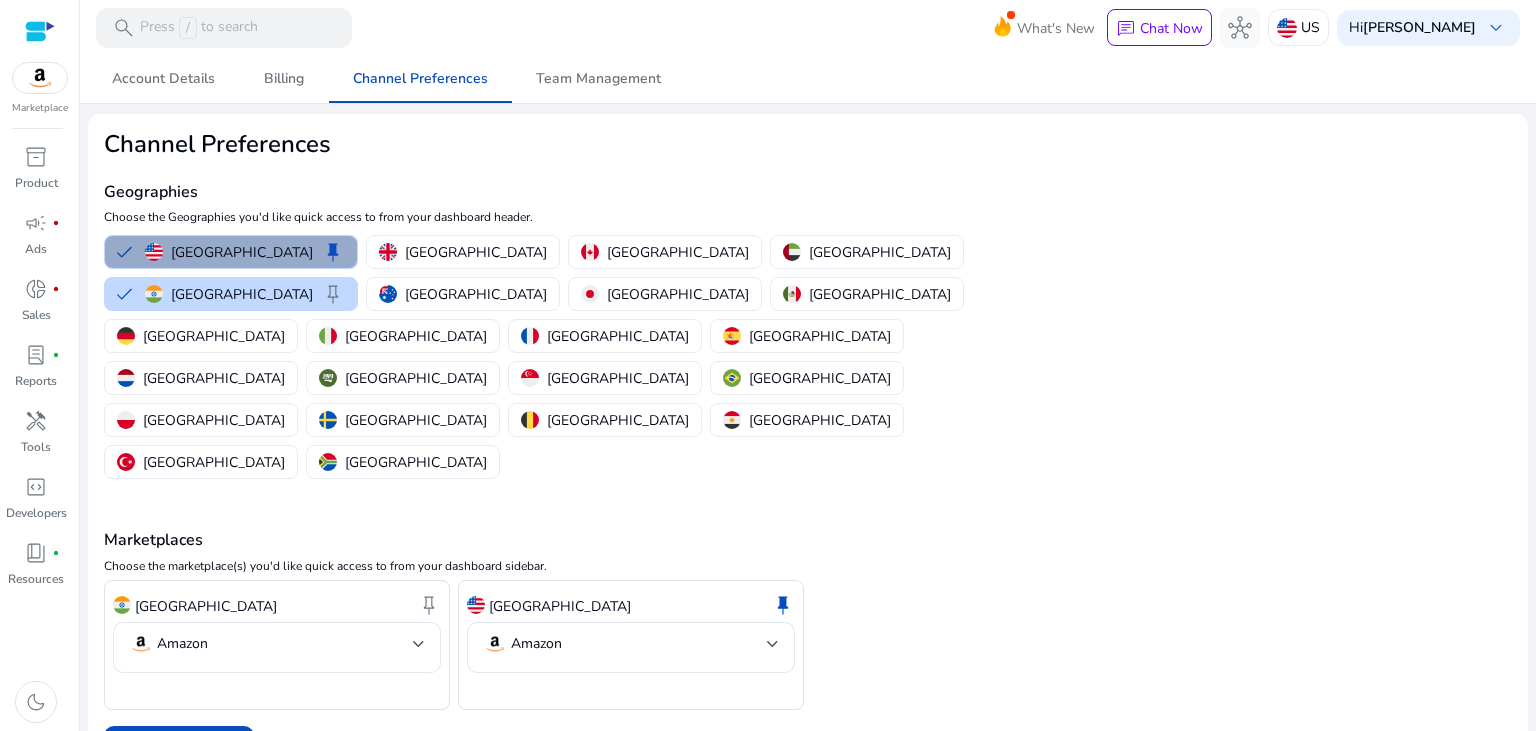 click on "keep" at bounding box center (333, 252) 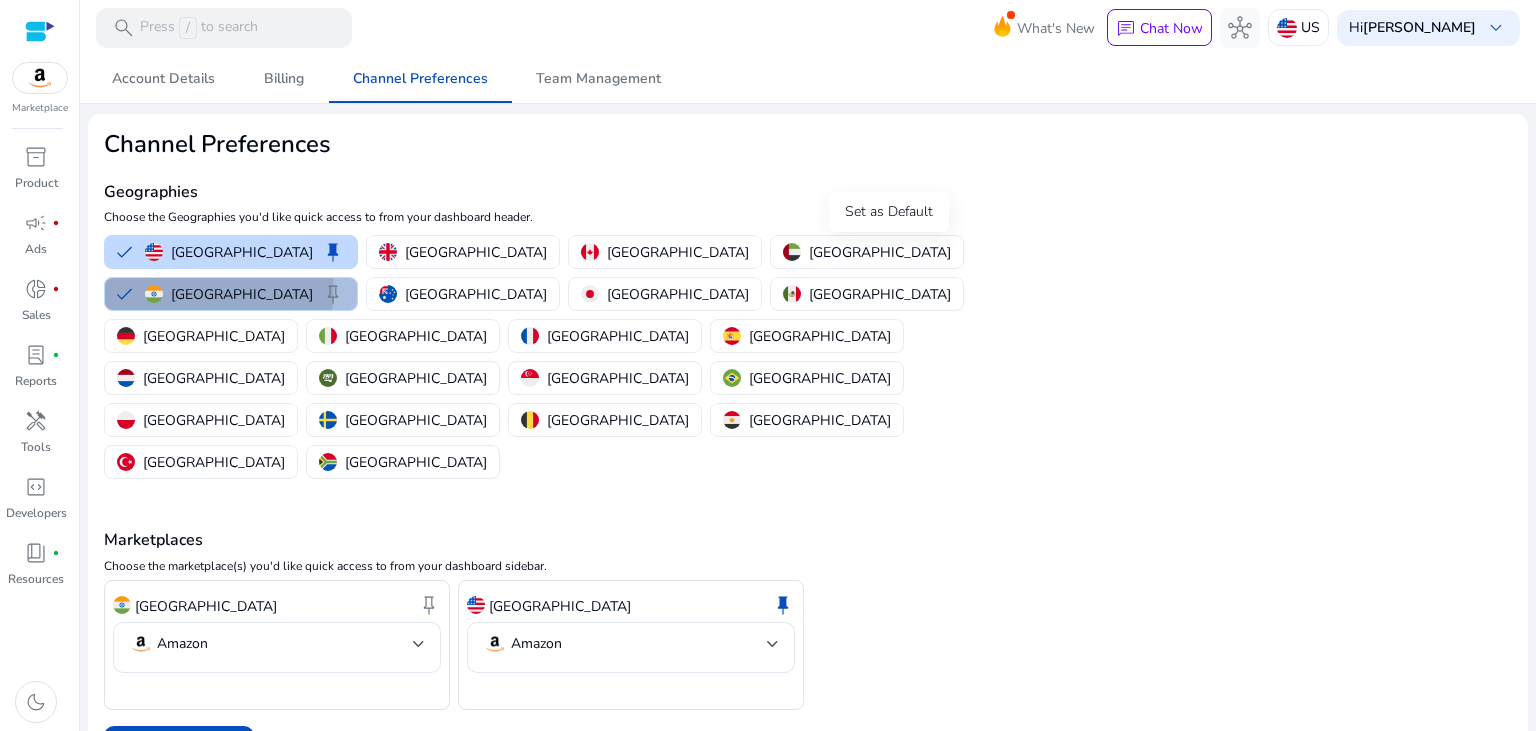 click on "keep" at bounding box center (333, 294) 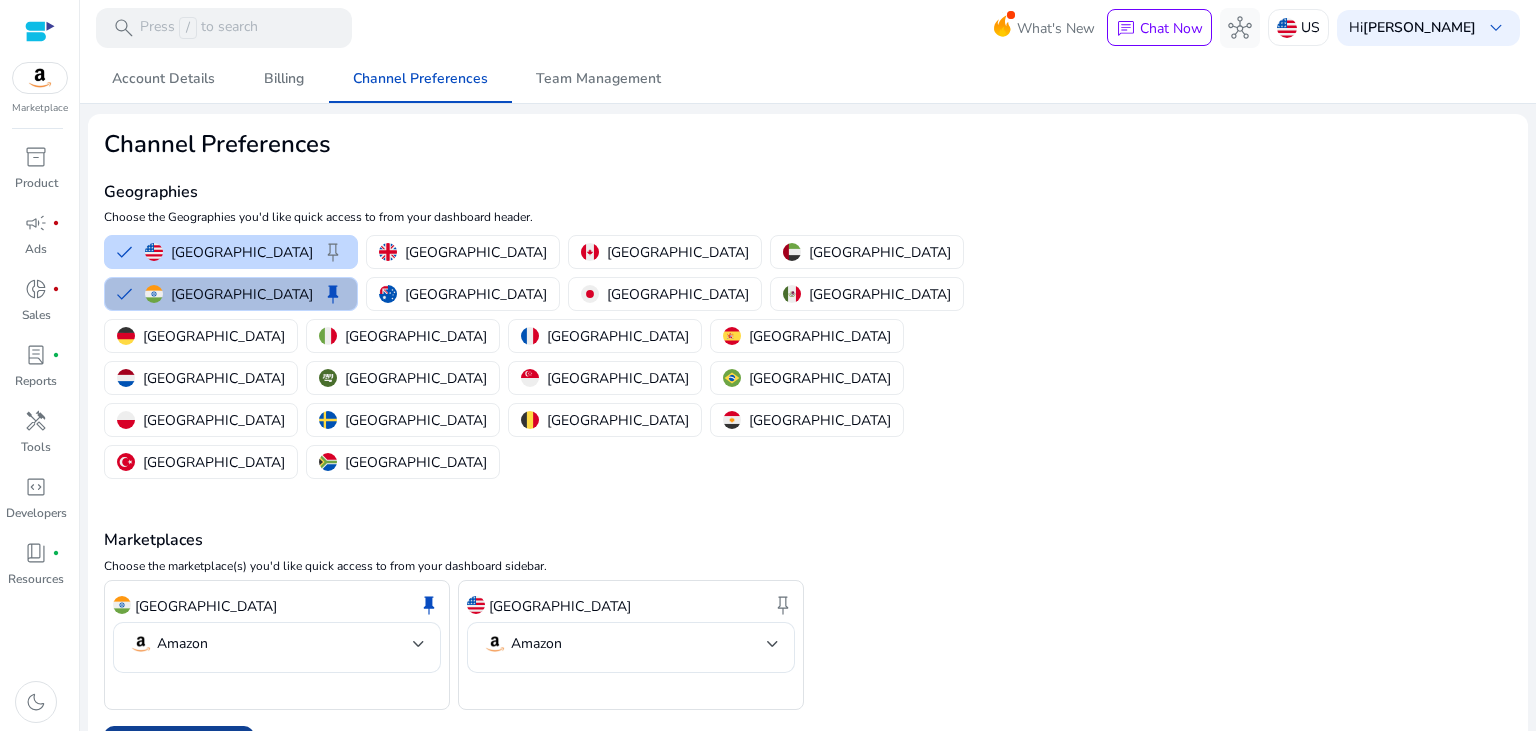 click on "Save Preferences" 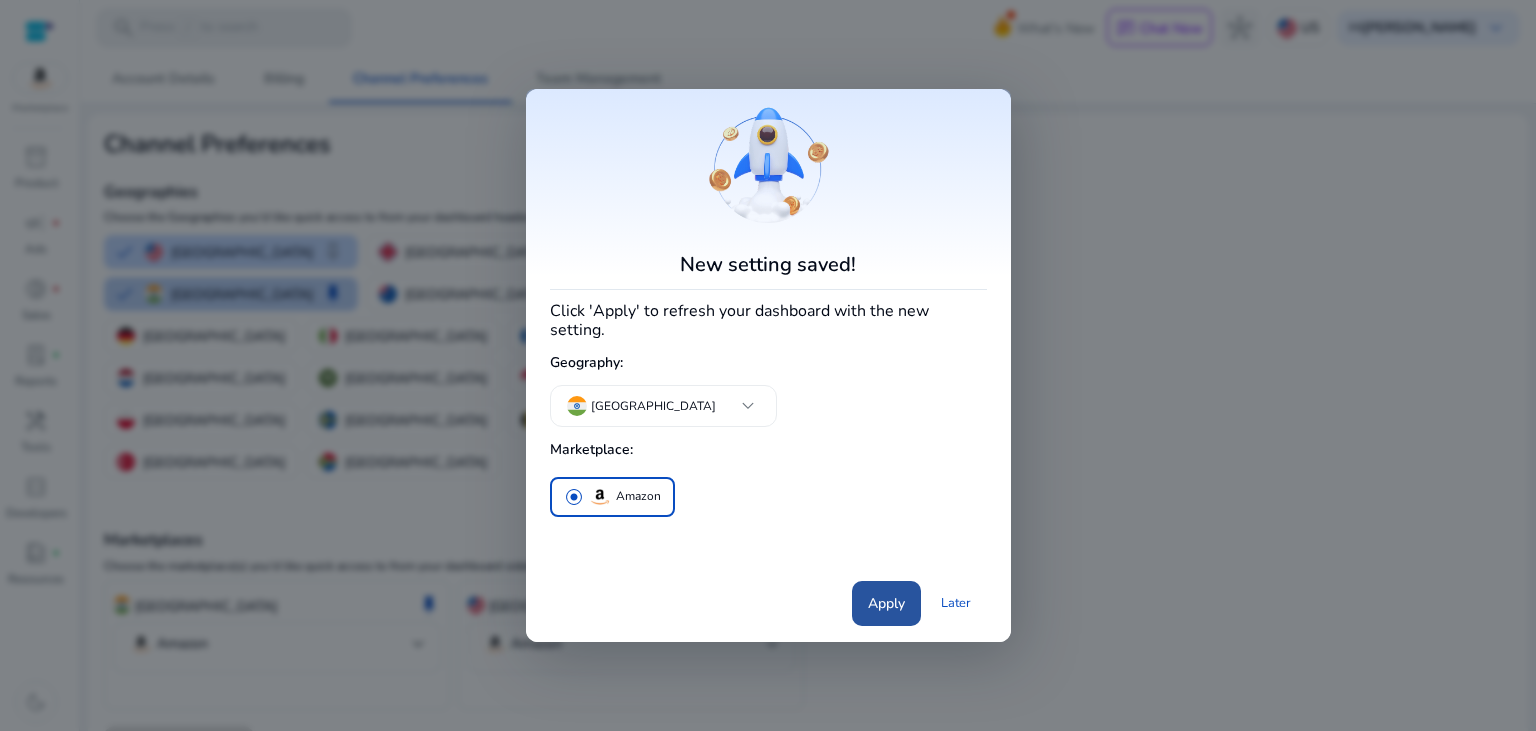 click on "Apply" at bounding box center [886, 603] 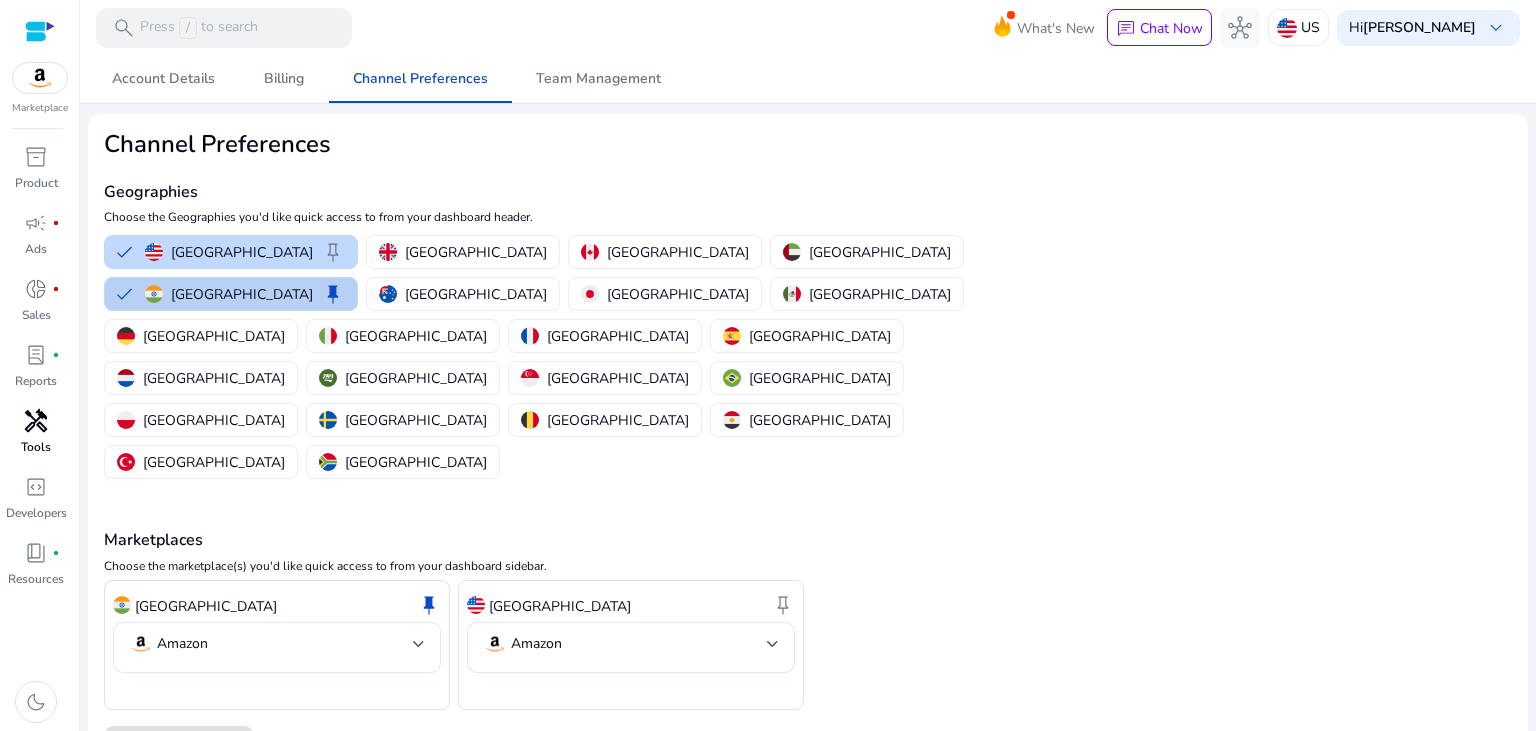 click on "Tools" at bounding box center (36, 447) 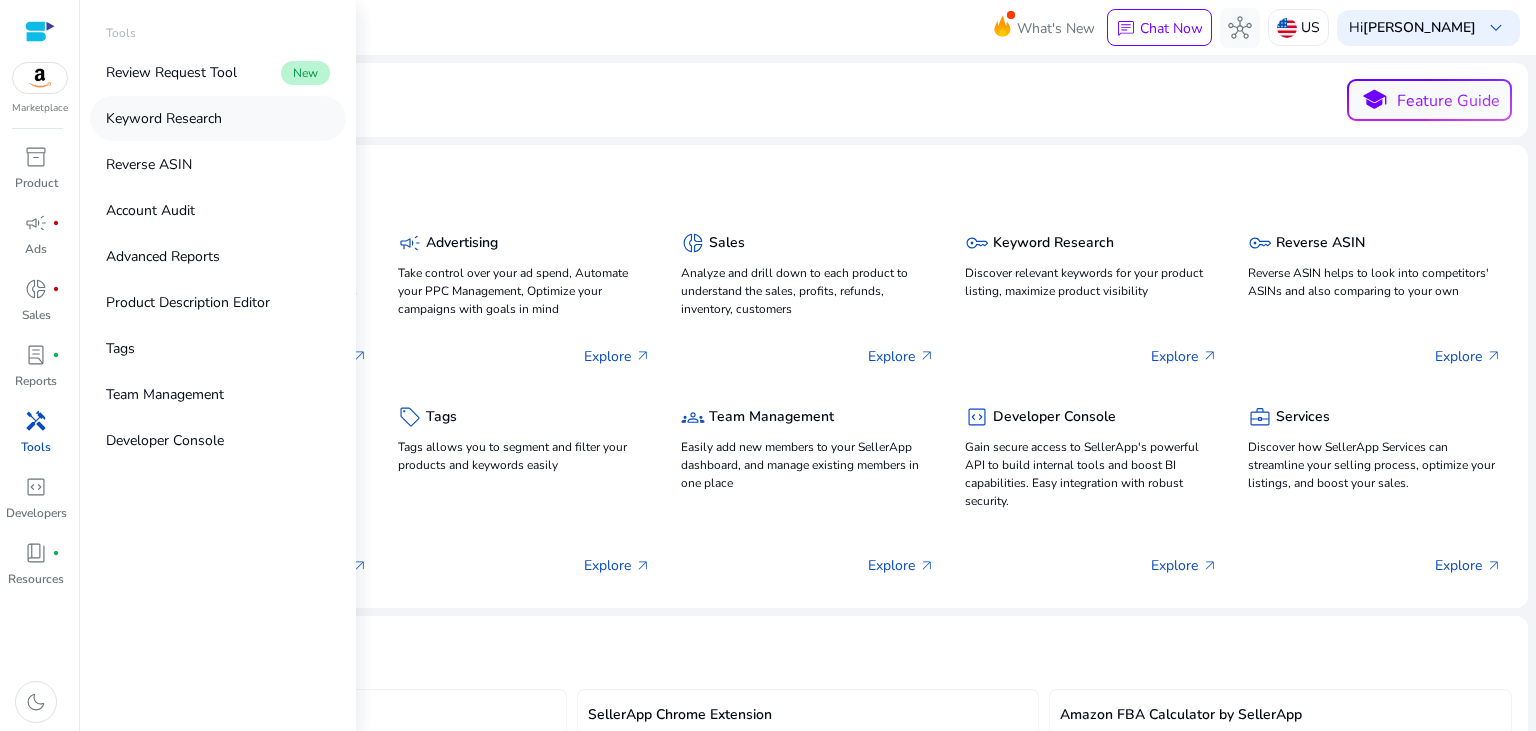click on "Keyword Research" at bounding box center (164, 118) 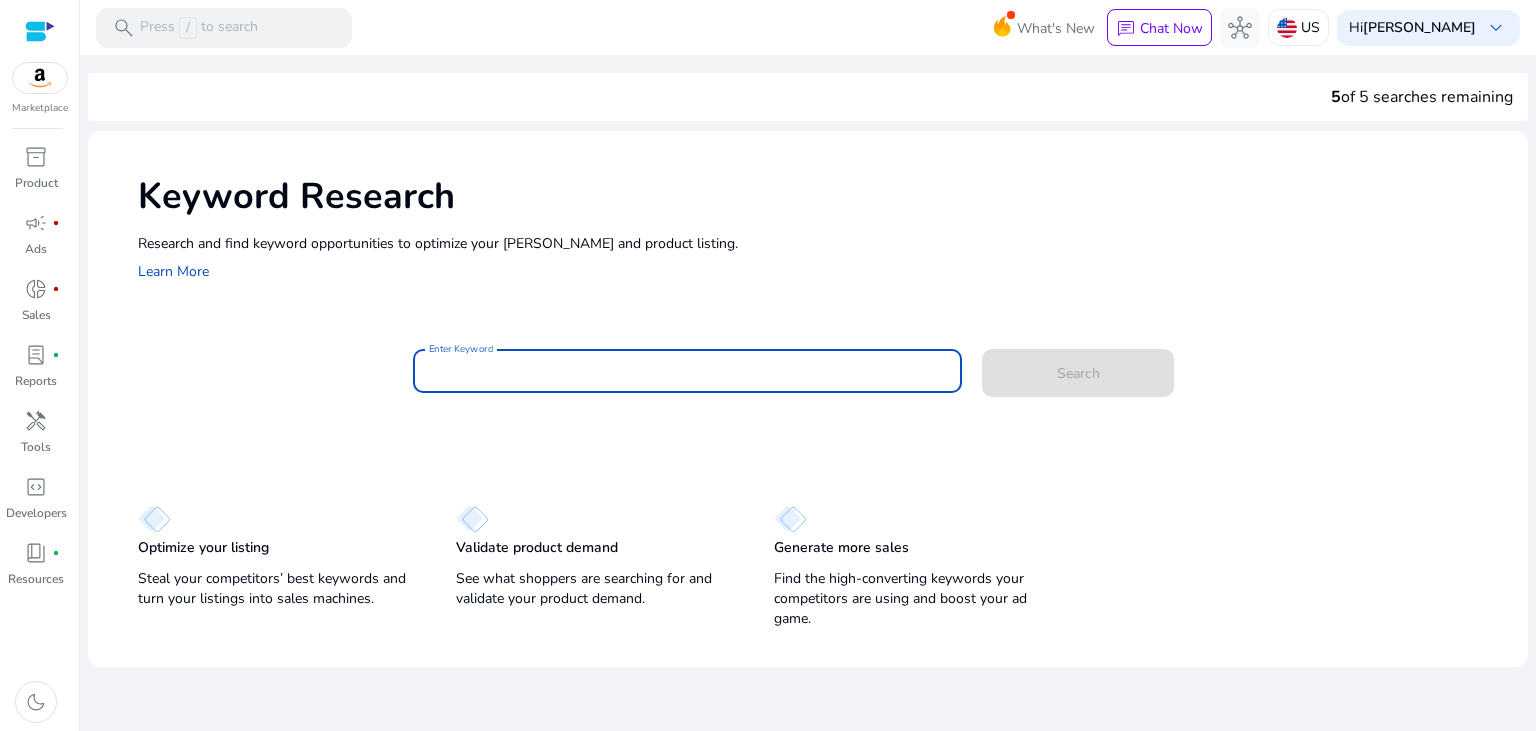 click on "Enter Keyword" at bounding box center [688, 371] 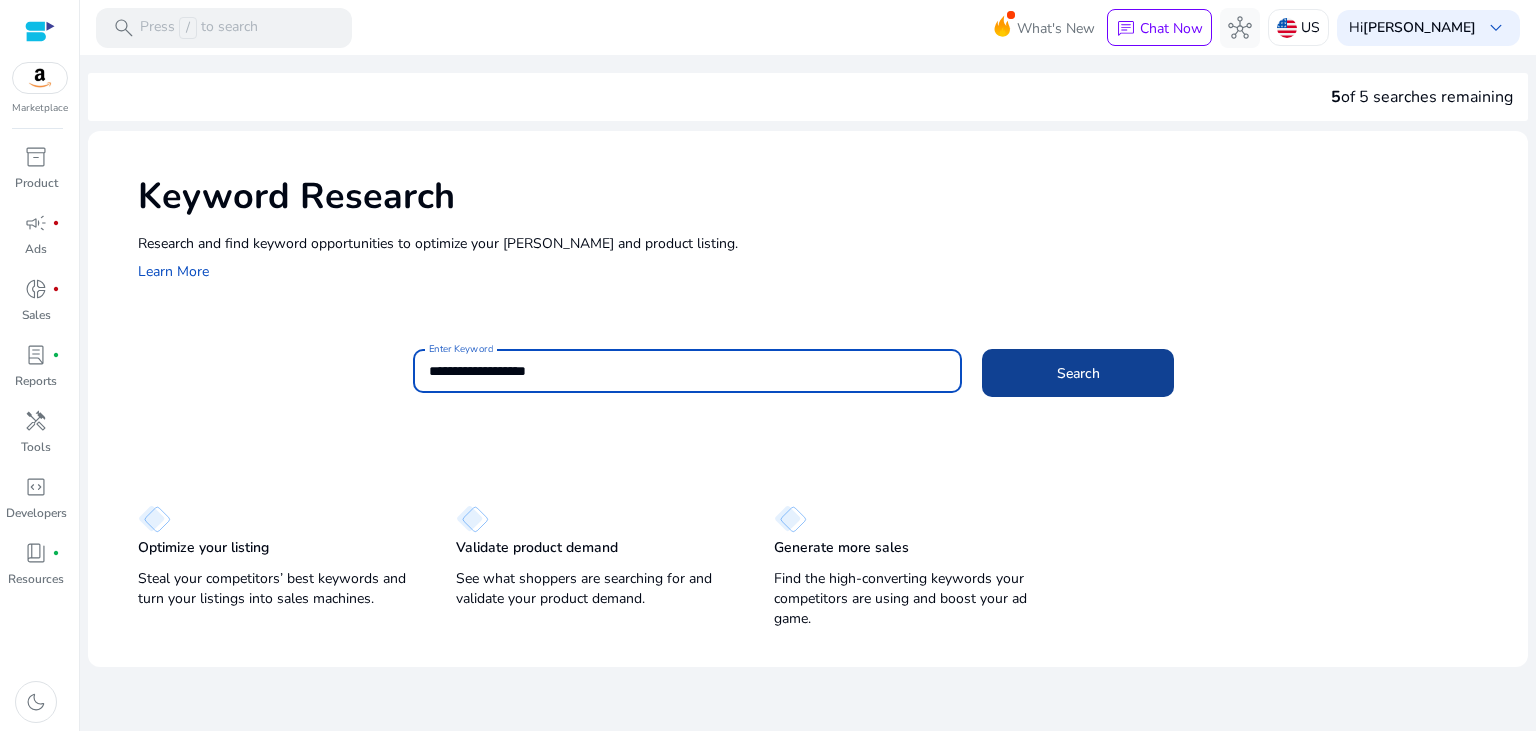 type on "**********" 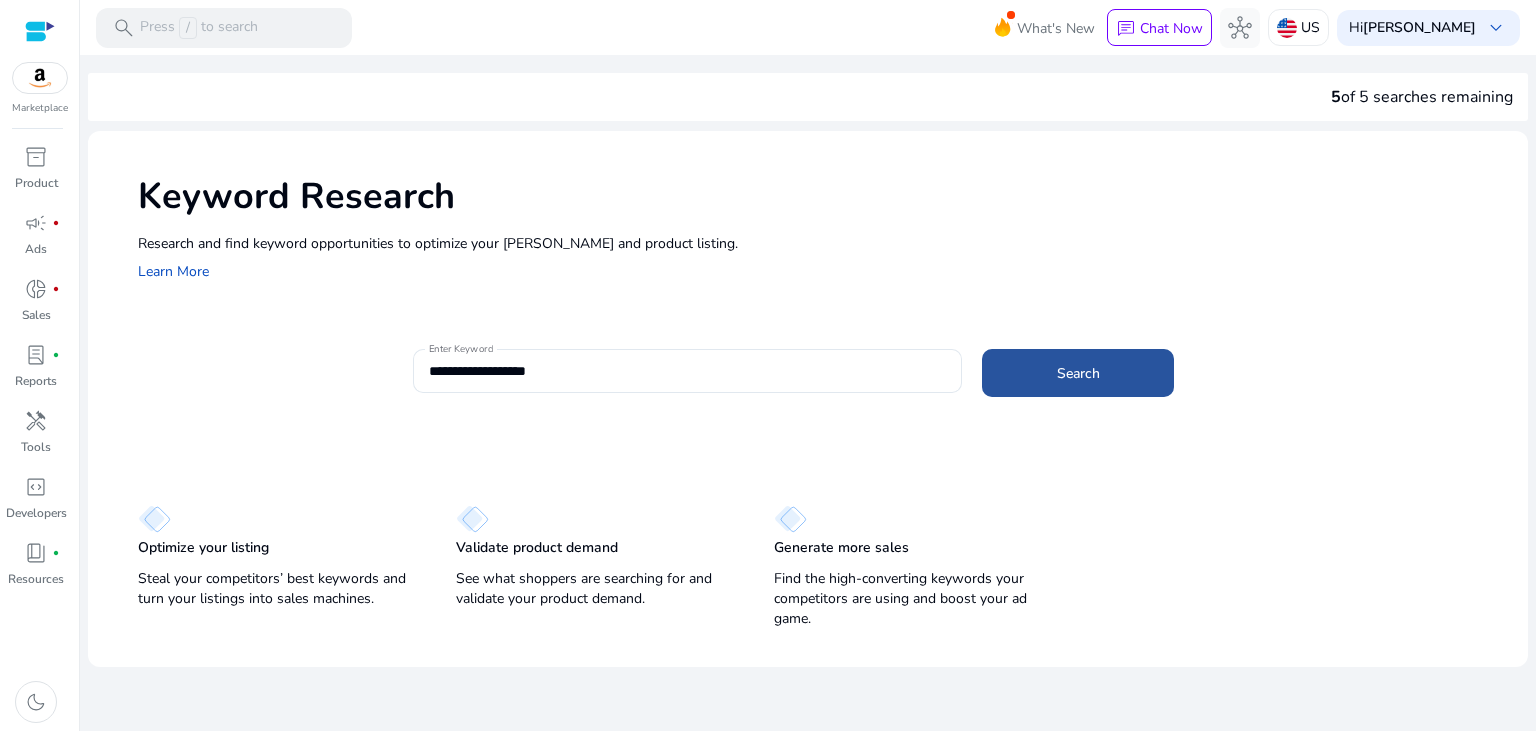 click 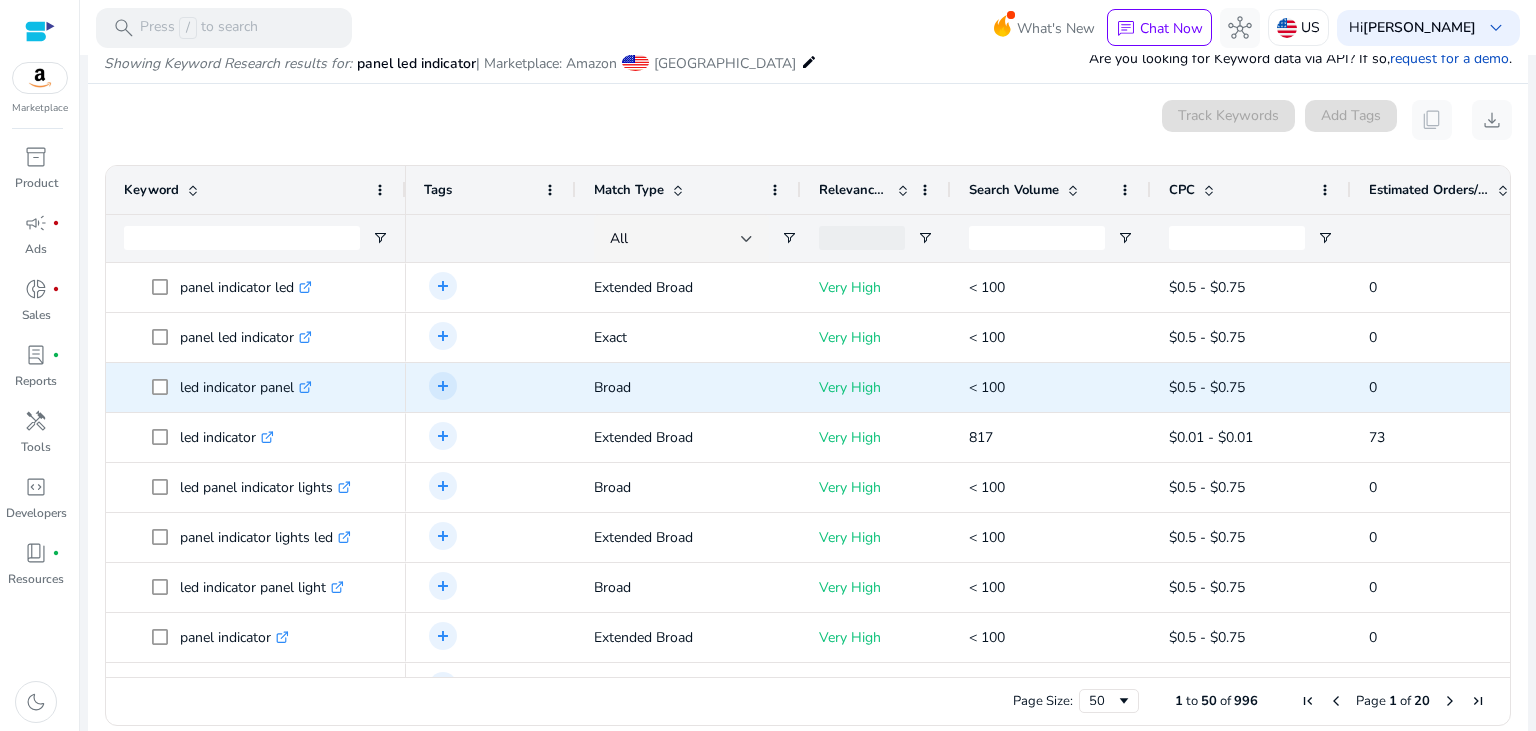 scroll, scrollTop: 238, scrollLeft: 0, axis: vertical 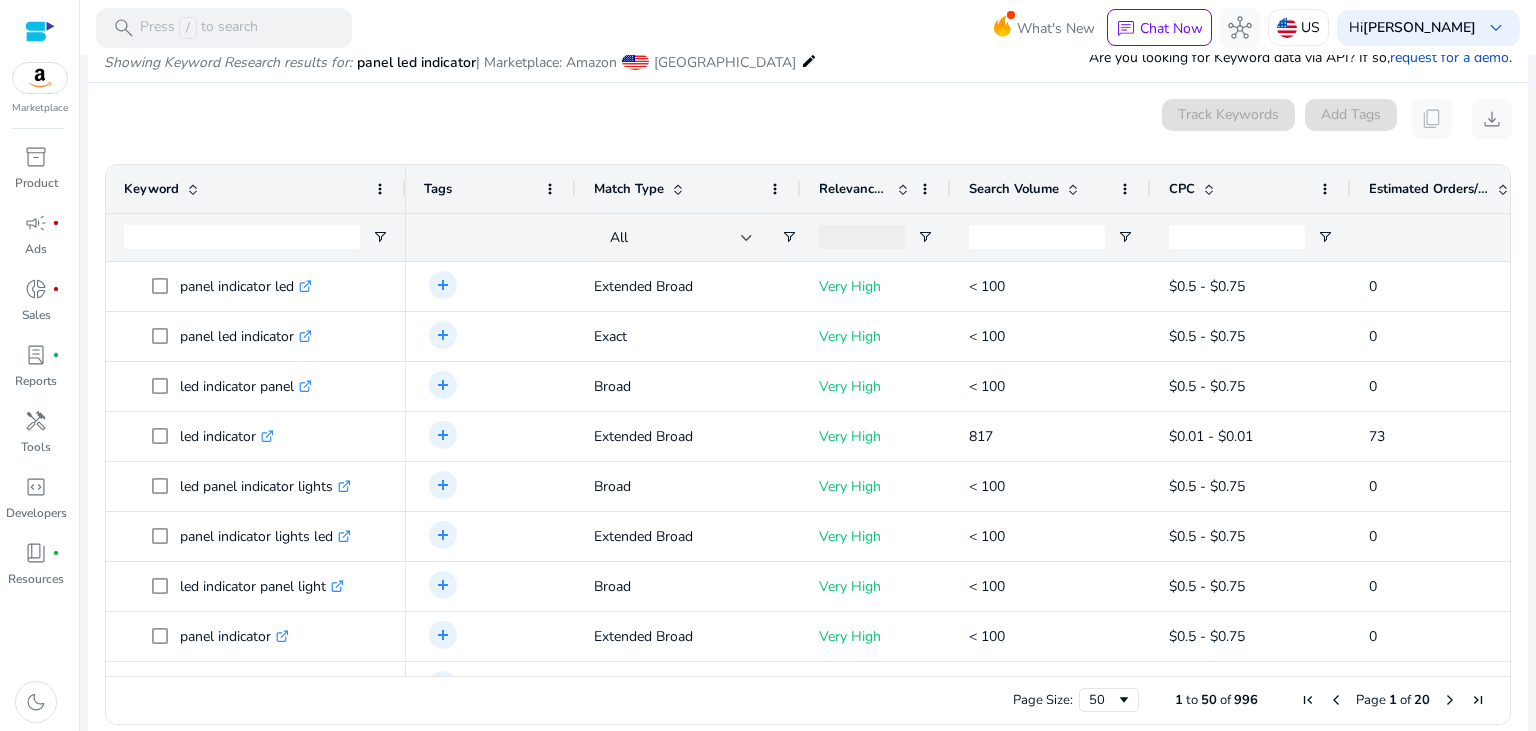 click on "**********" 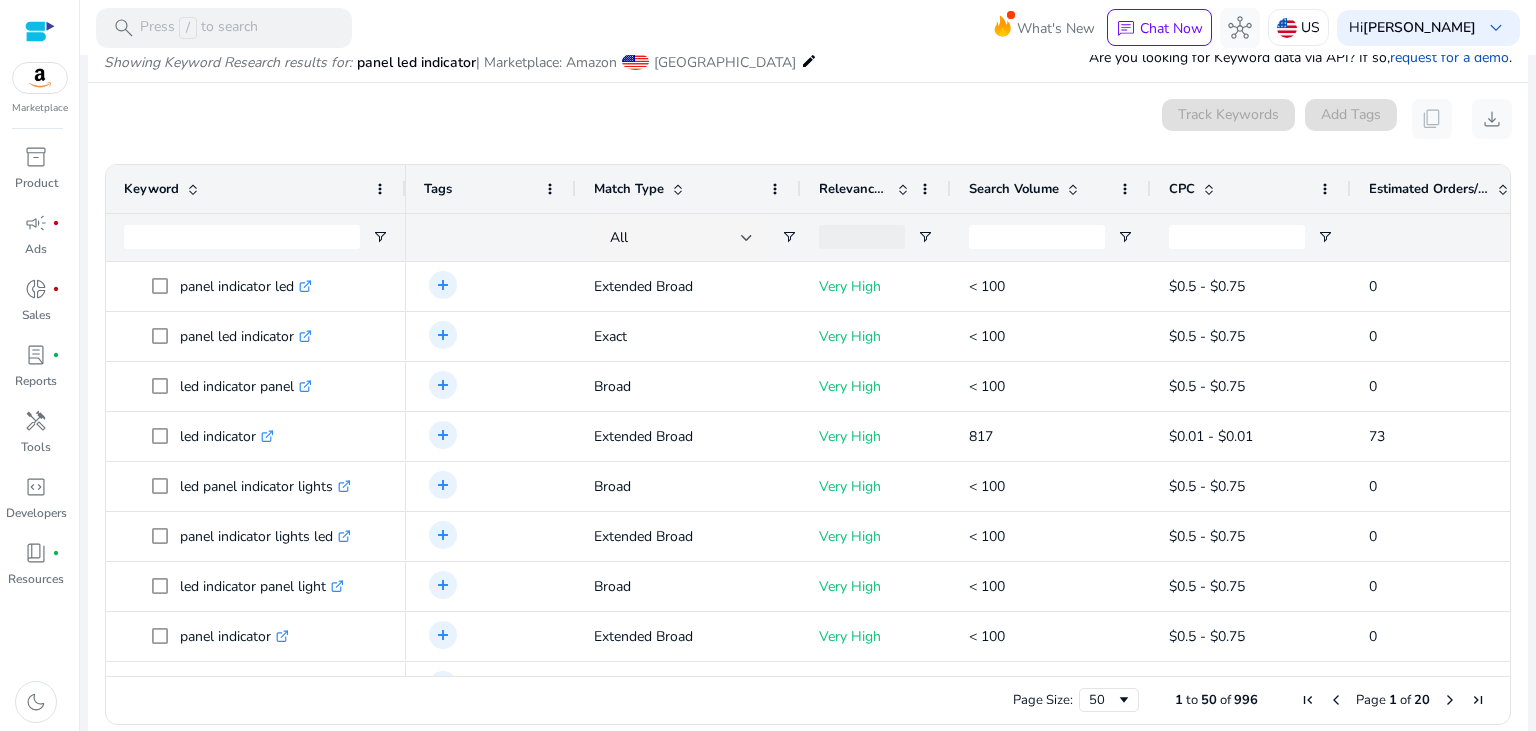 click on "edit" at bounding box center (809, 61) 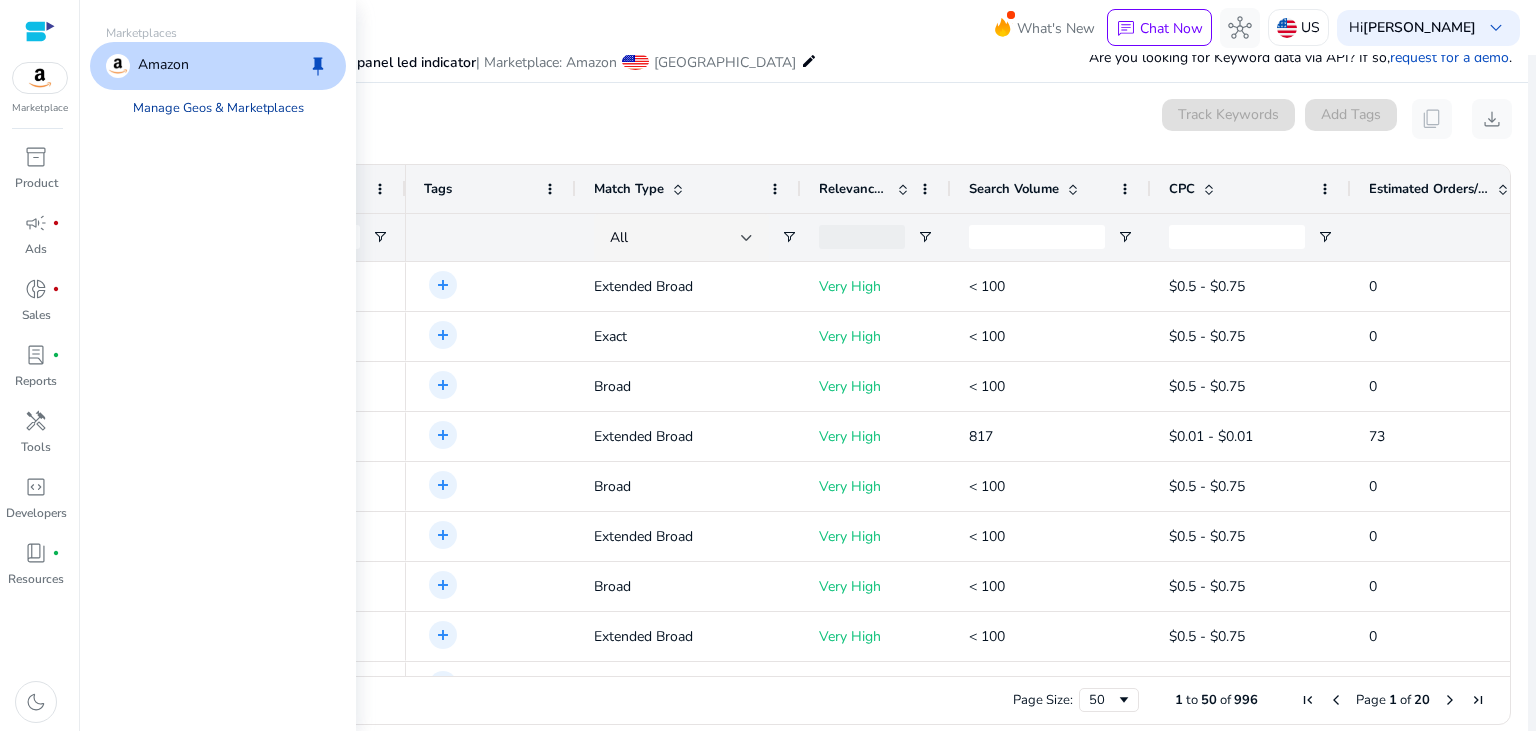 click on "Manage Geos & Marketplaces" at bounding box center [218, 108] 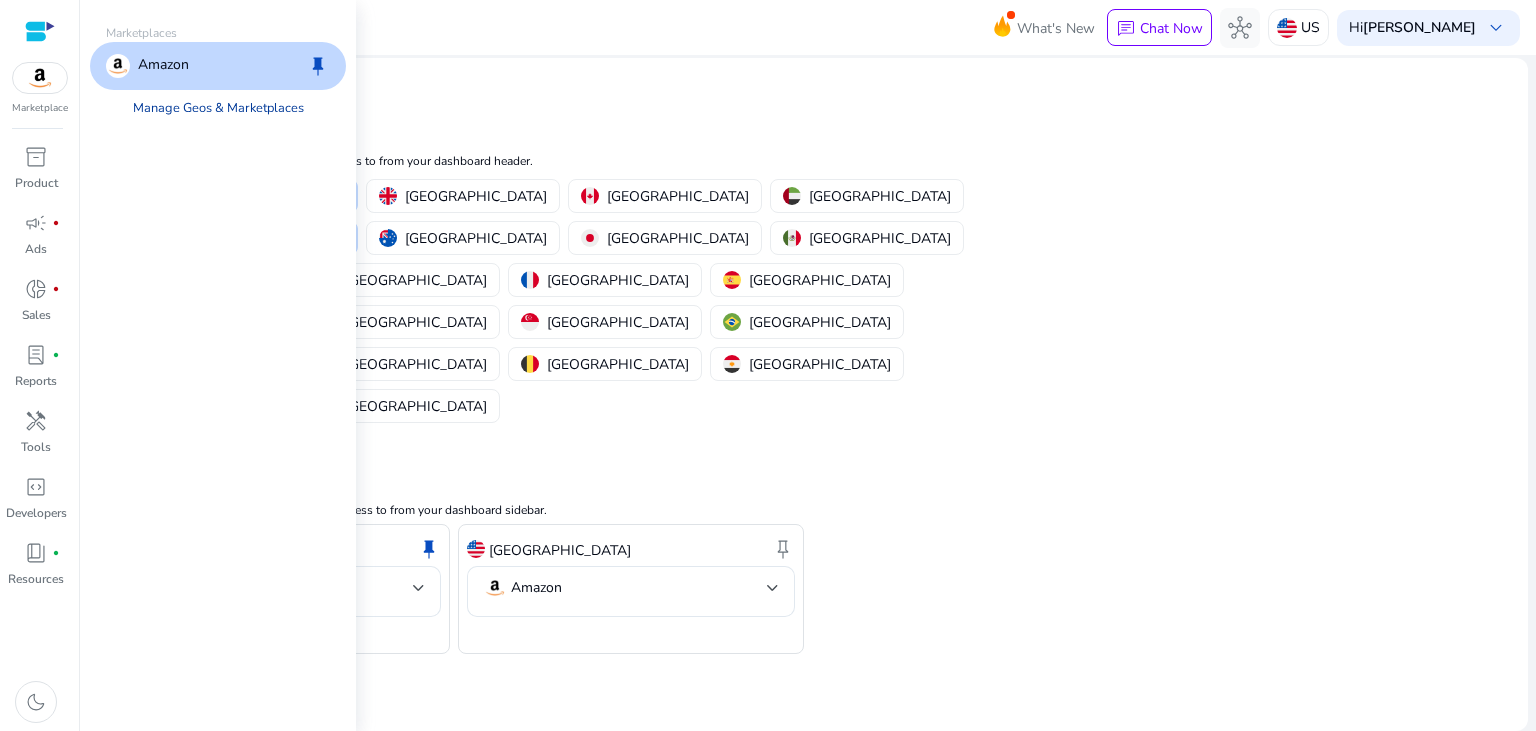 scroll, scrollTop: 0, scrollLeft: 0, axis: both 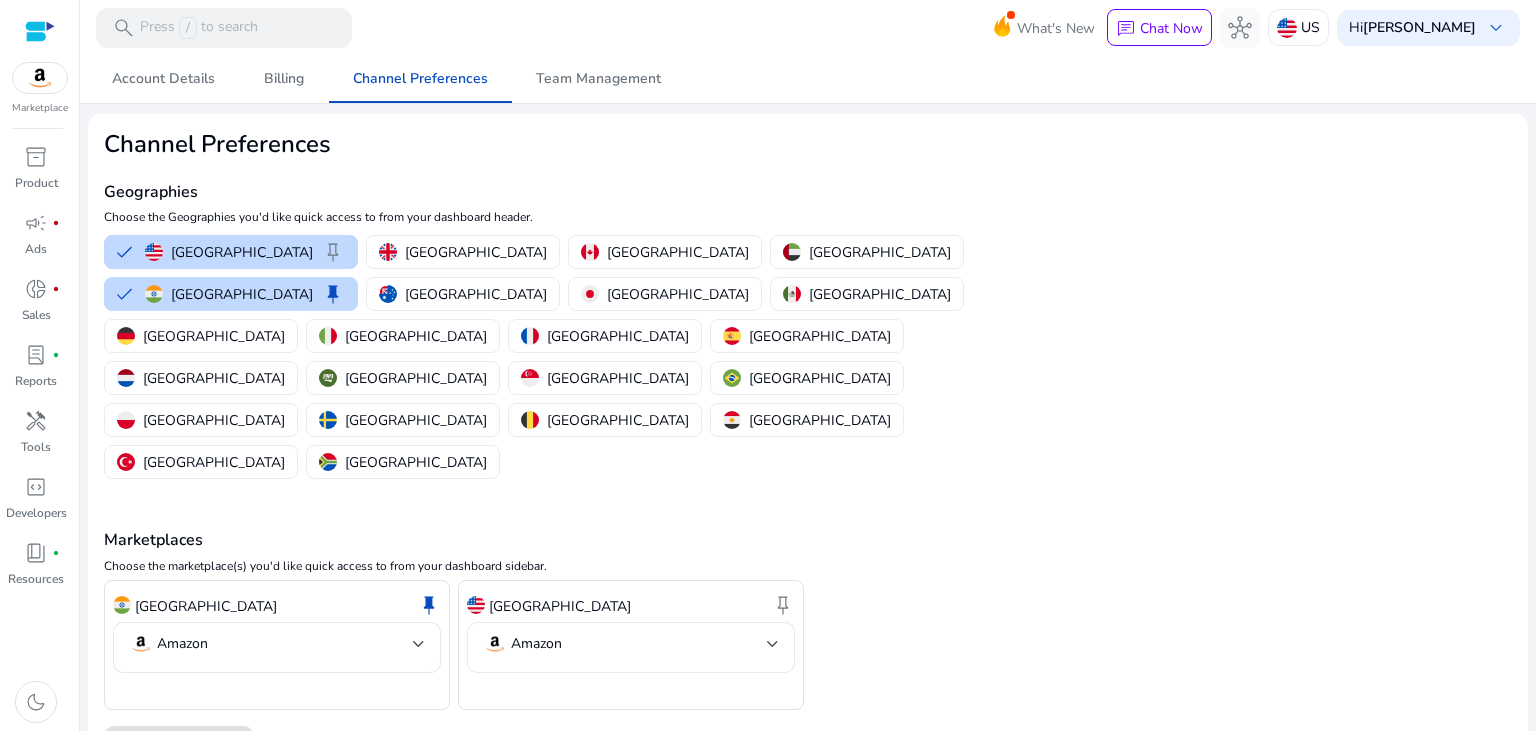 click on "Amazon" at bounding box center [625, 644] 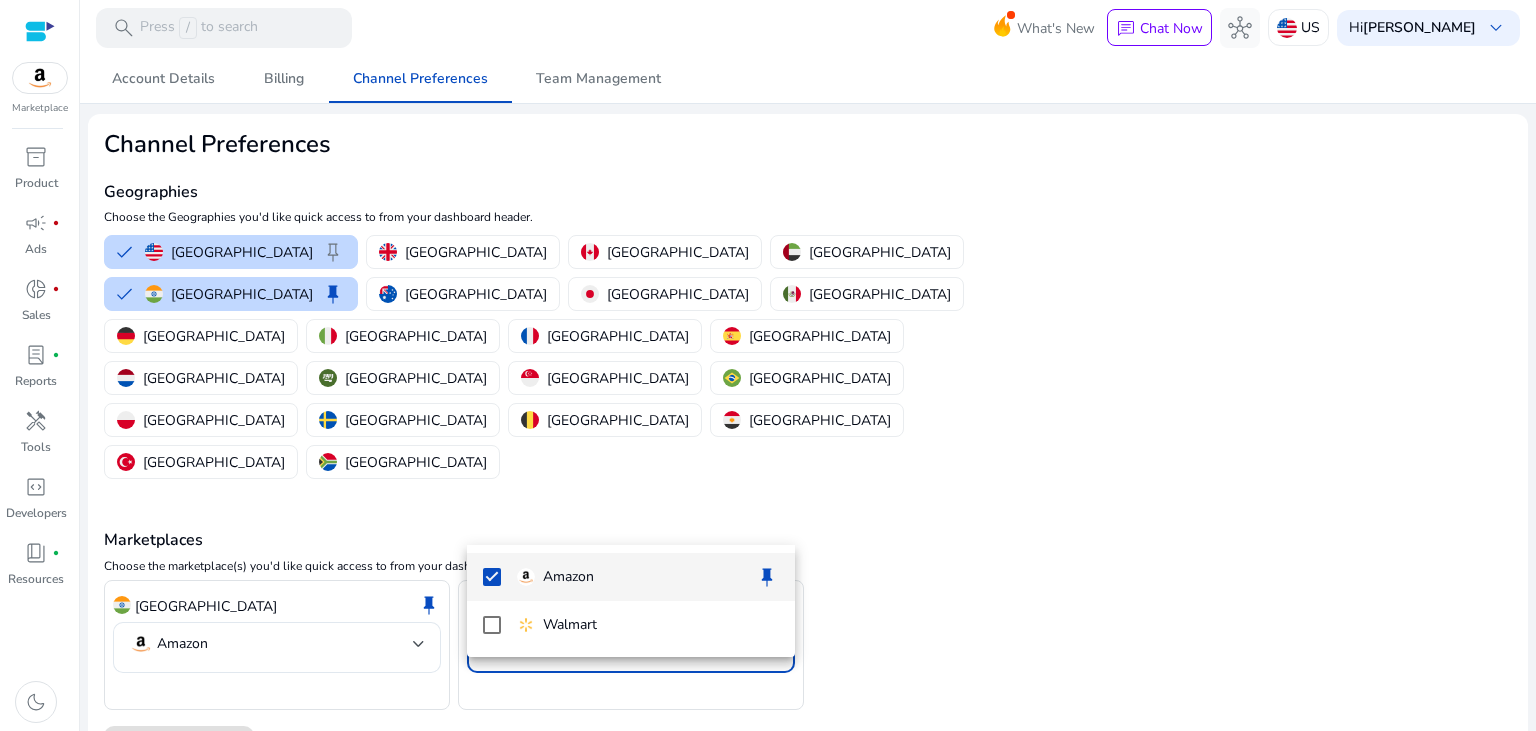 click at bounding box center (768, 365) 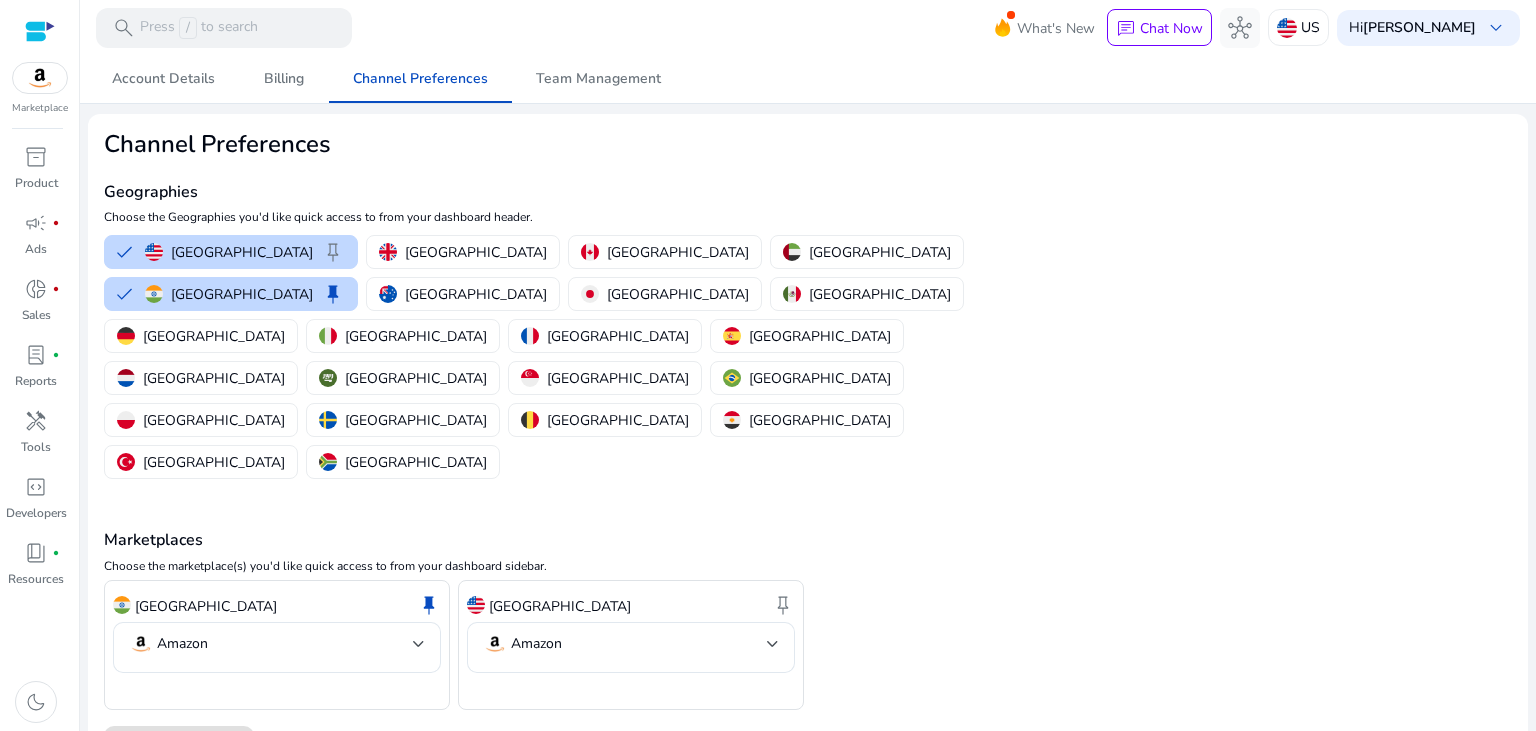 click on "India  keep" 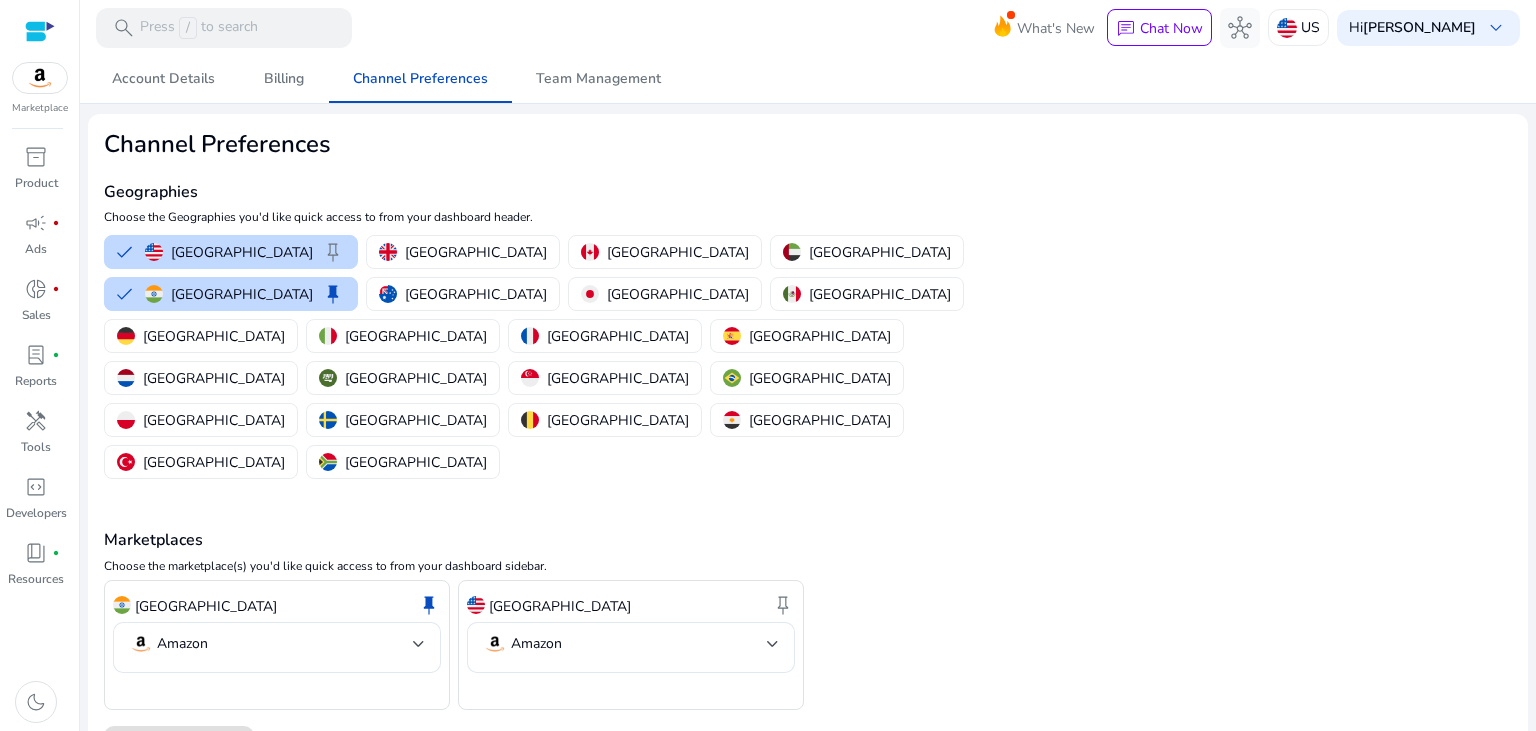 click on "India  keep" 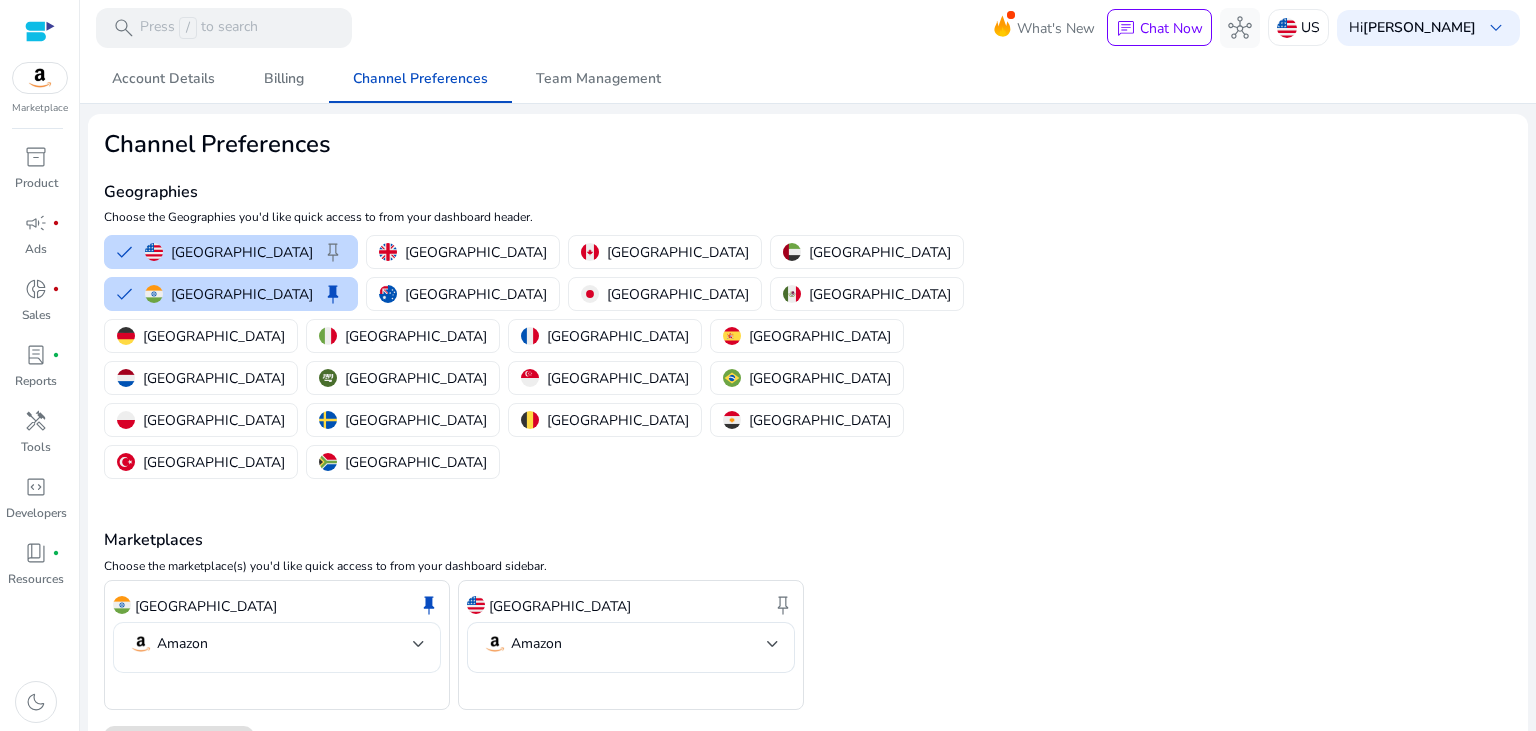 click on "Amazon" at bounding box center [182, 644] 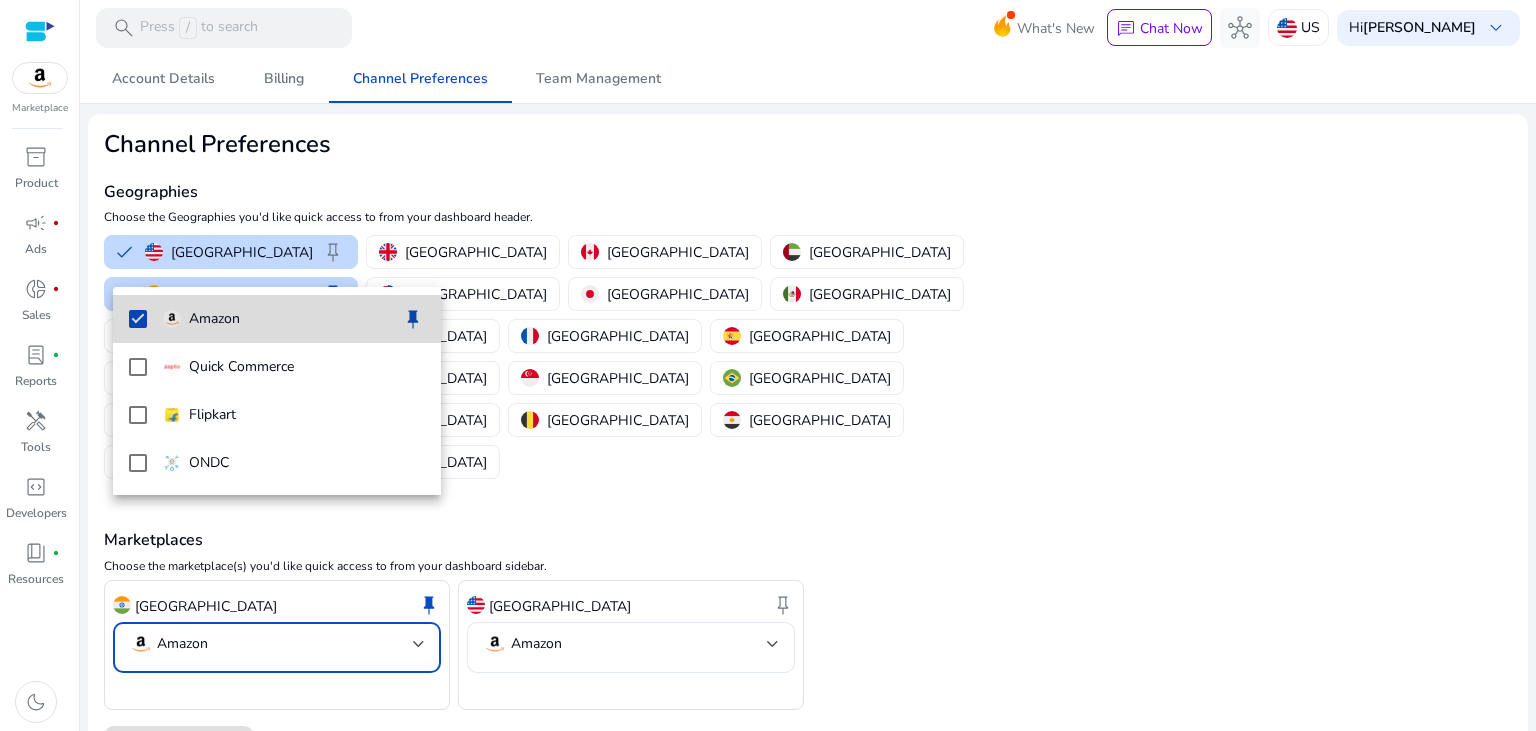 click at bounding box center (138, 319) 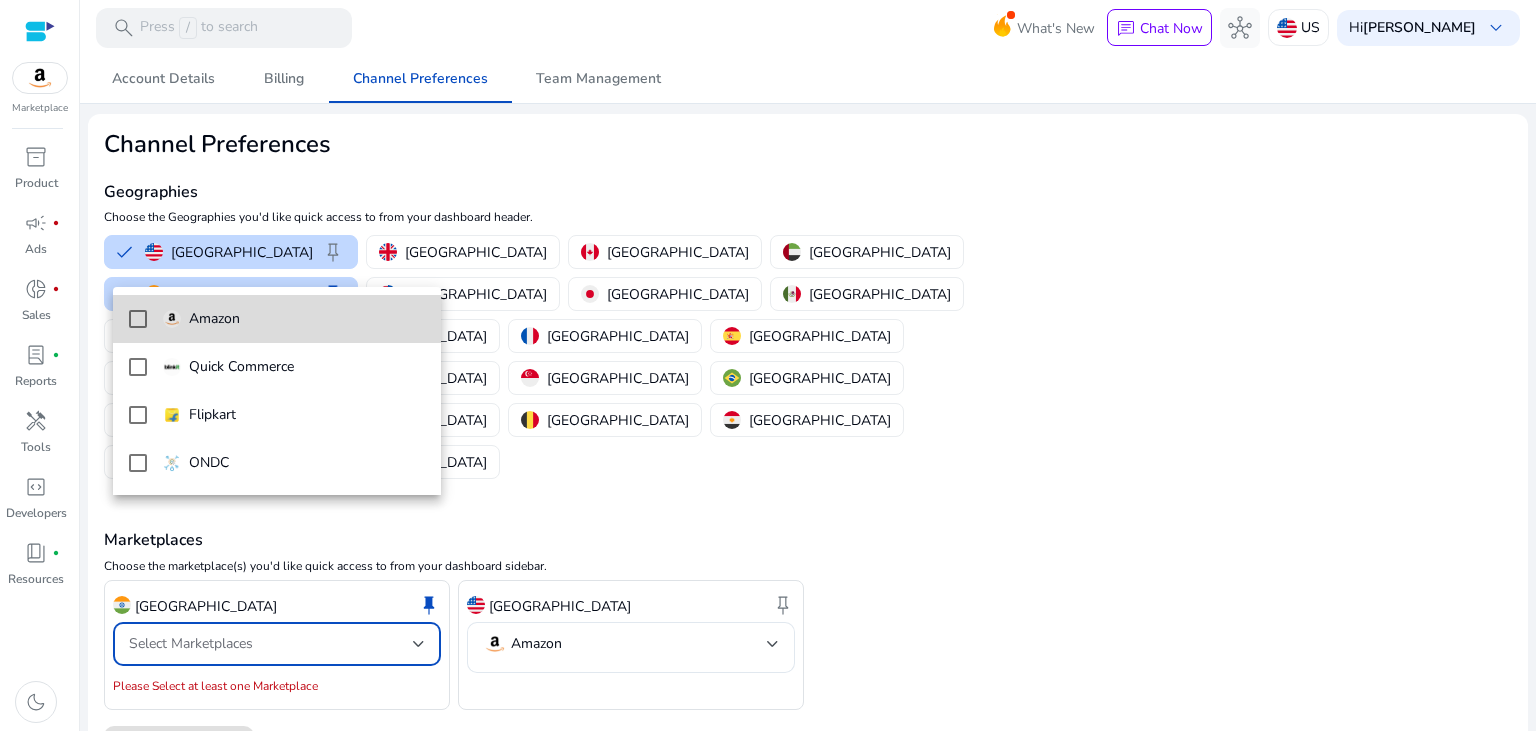 click at bounding box center [138, 319] 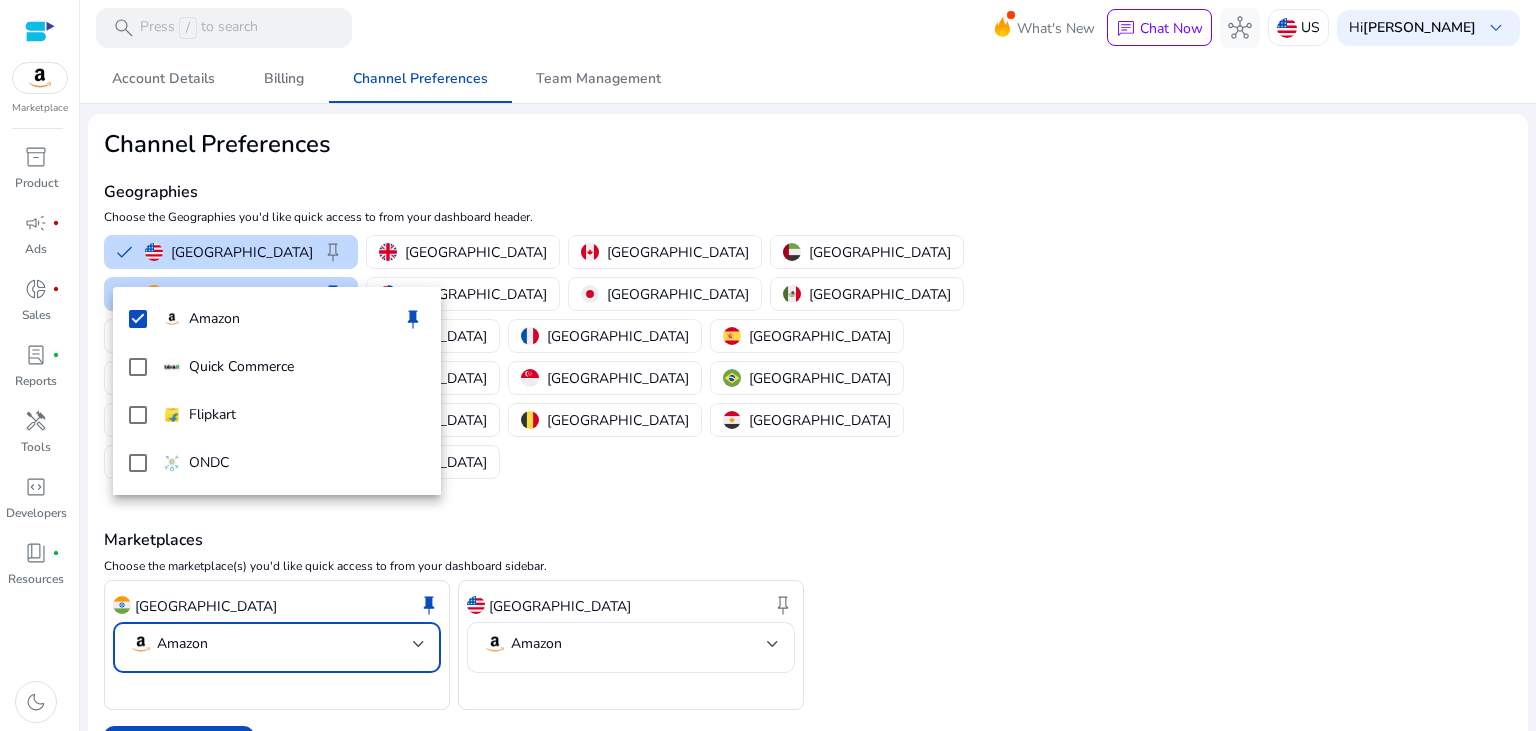 click at bounding box center [768, 365] 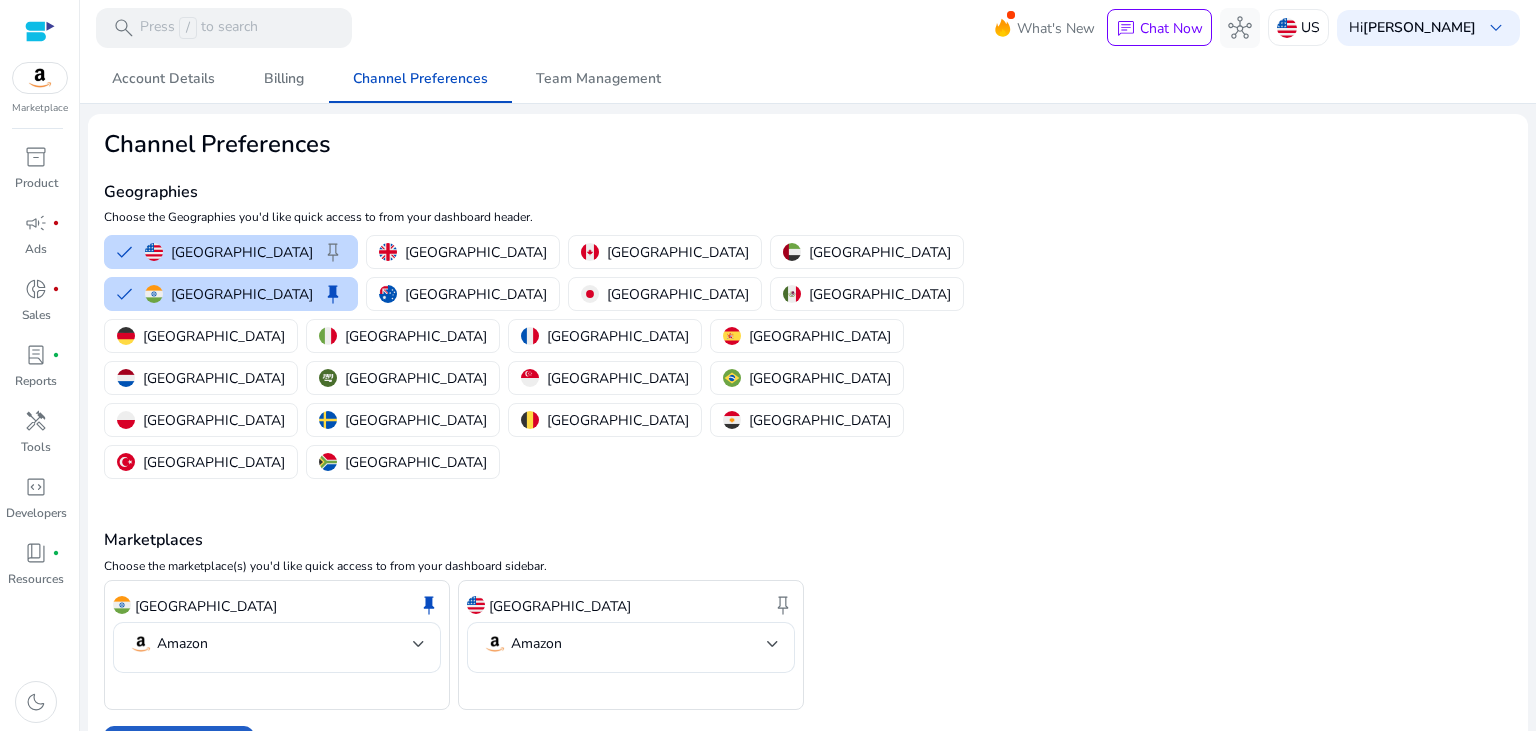 click on "Save Preferences" 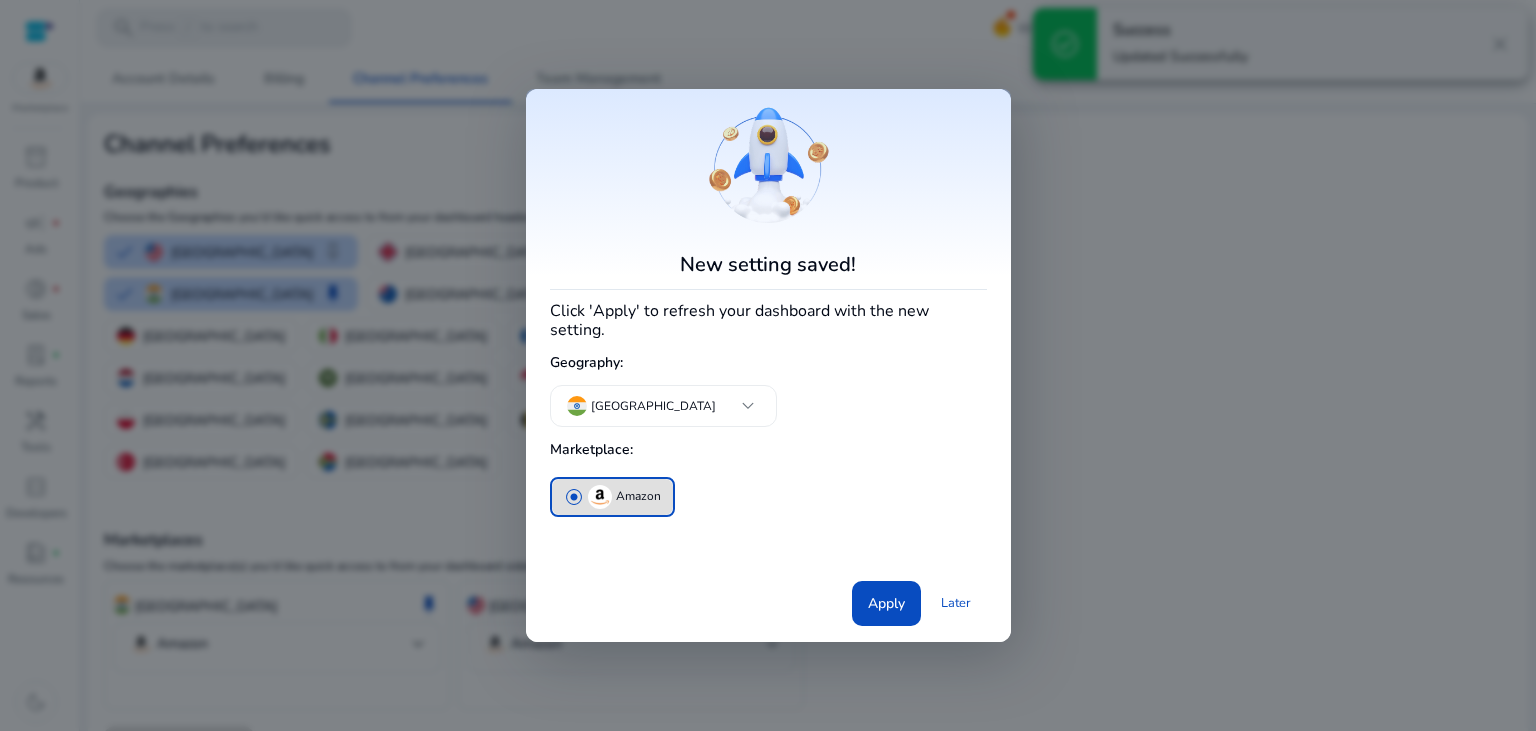 click on "radio_button_checked   Amazon" at bounding box center (760, 497) 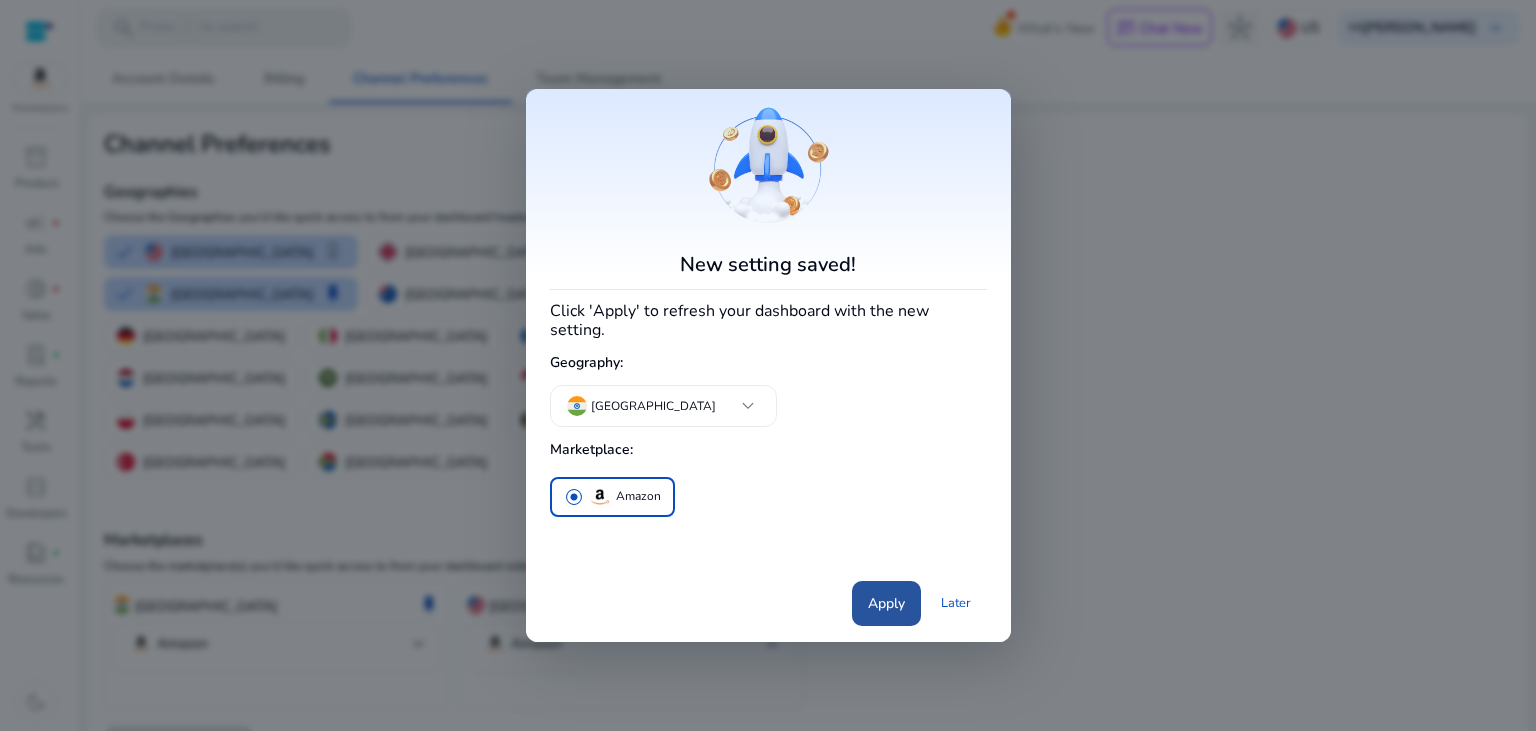 click on "Apply" at bounding box center [886, 603] 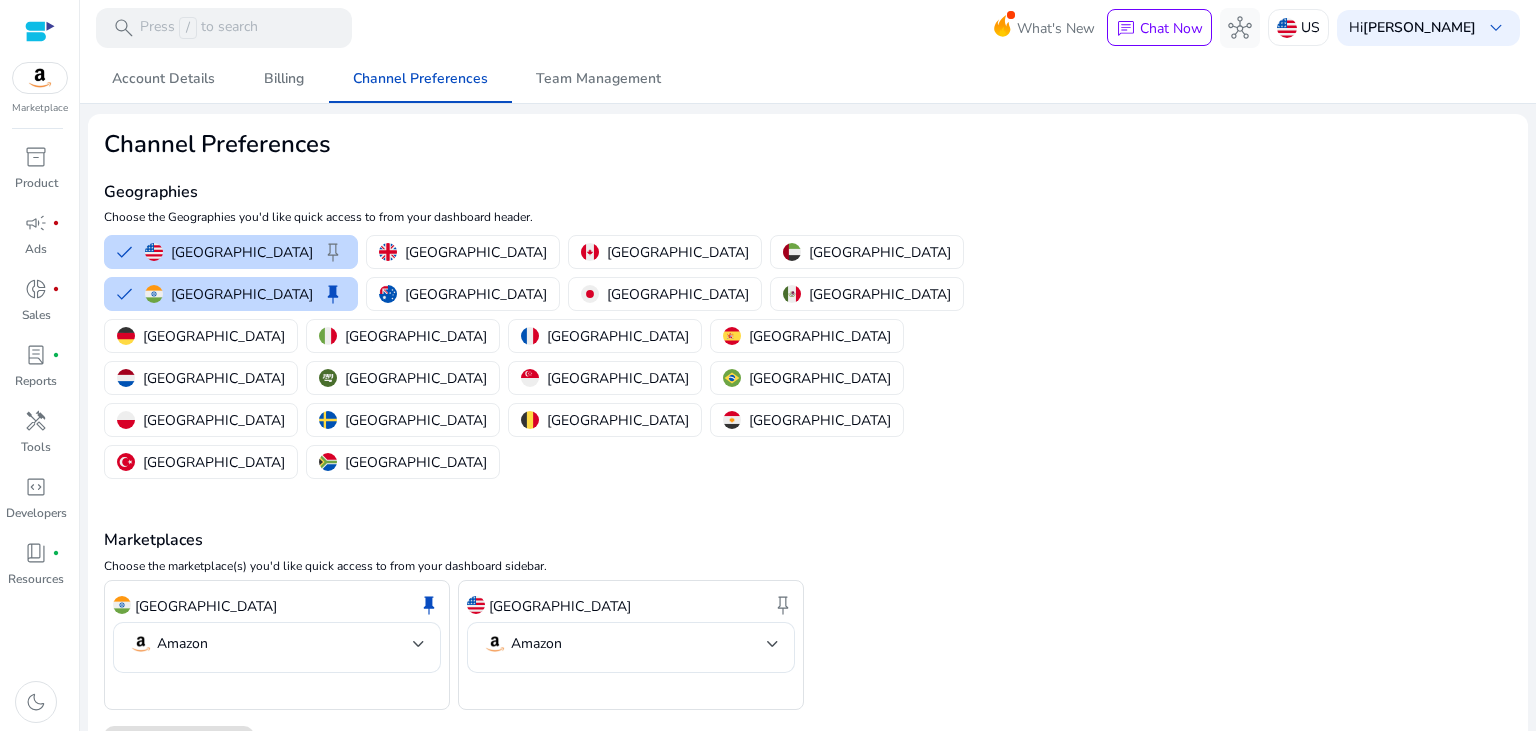 click on "Channel Preferences" 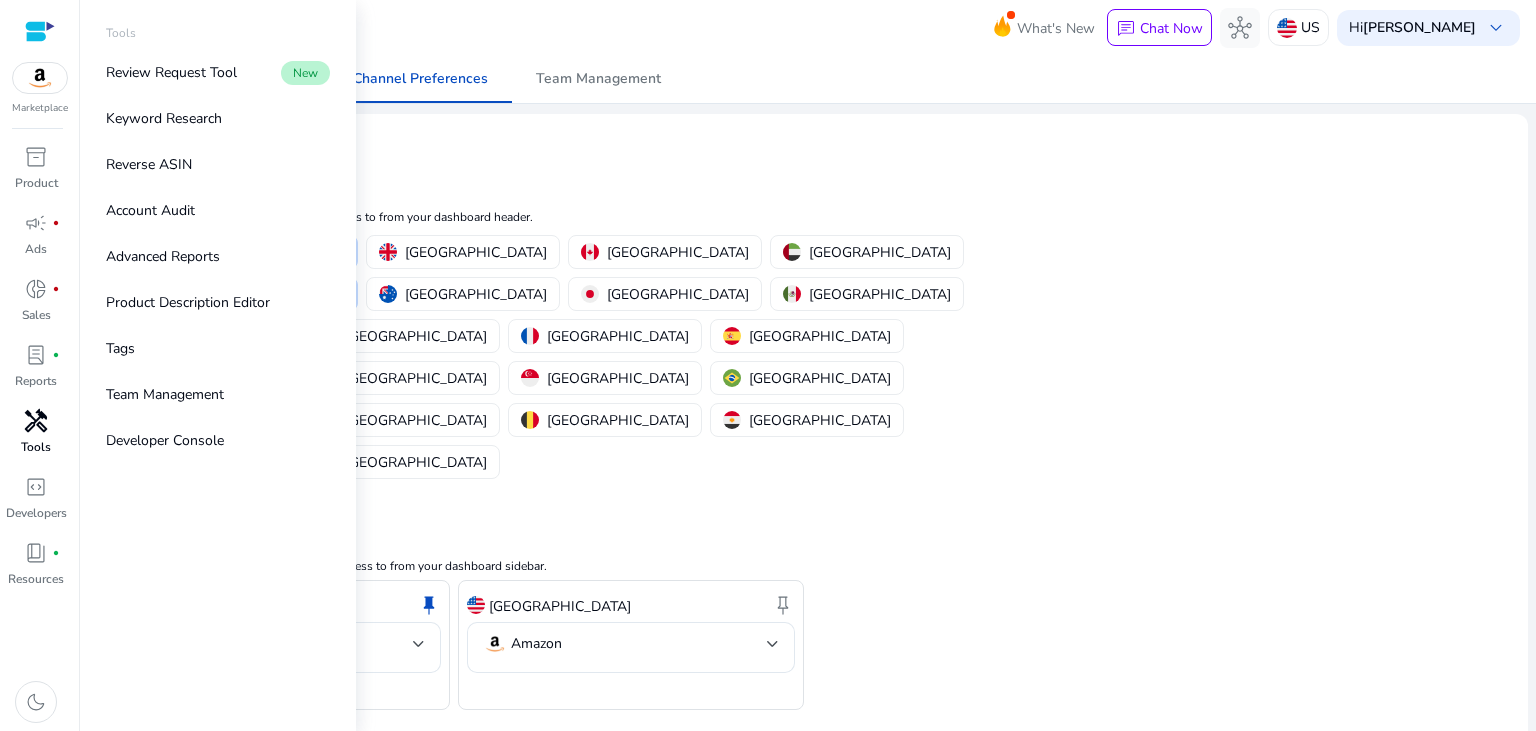 click on "handyman" at bounding box center (36, 421) 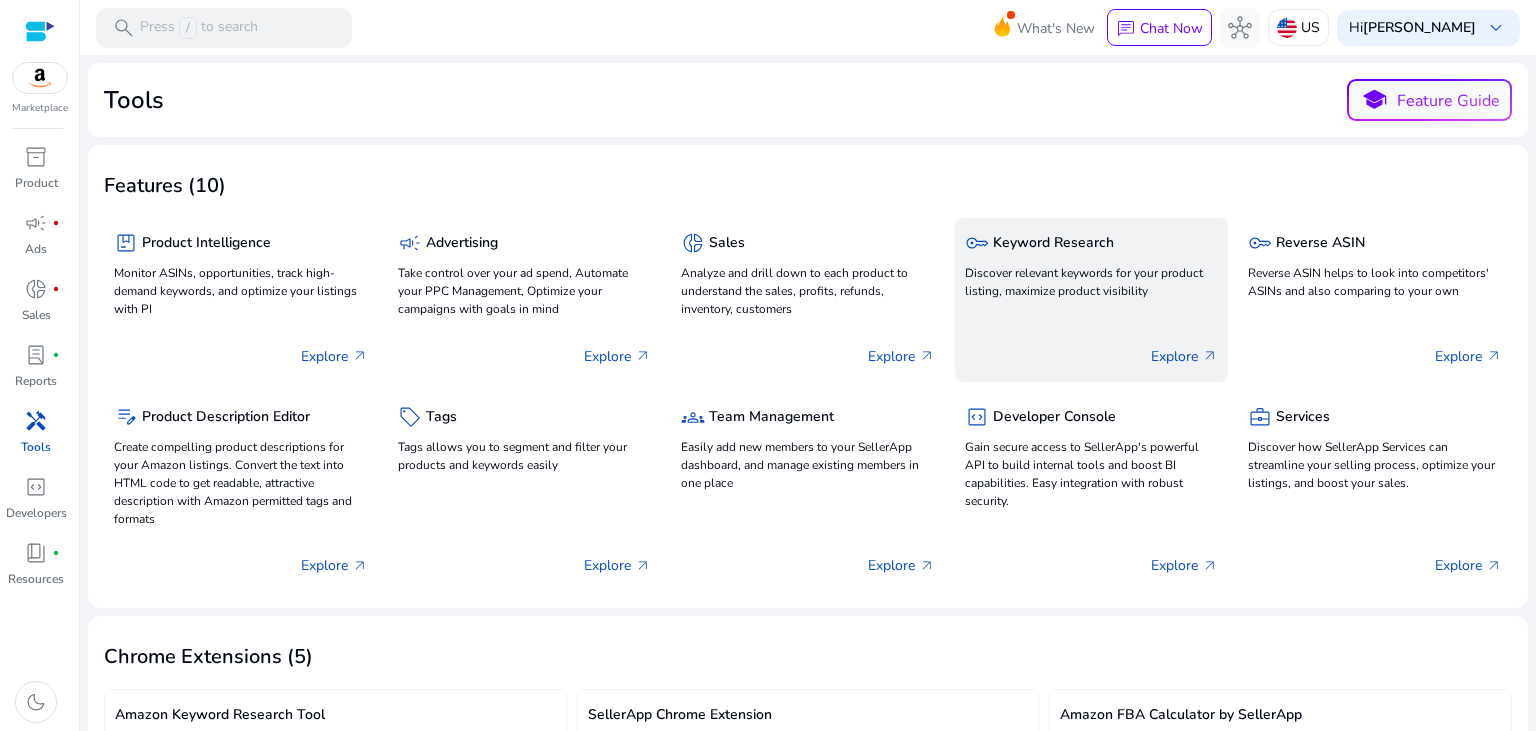 click on "key  Keyword Research" 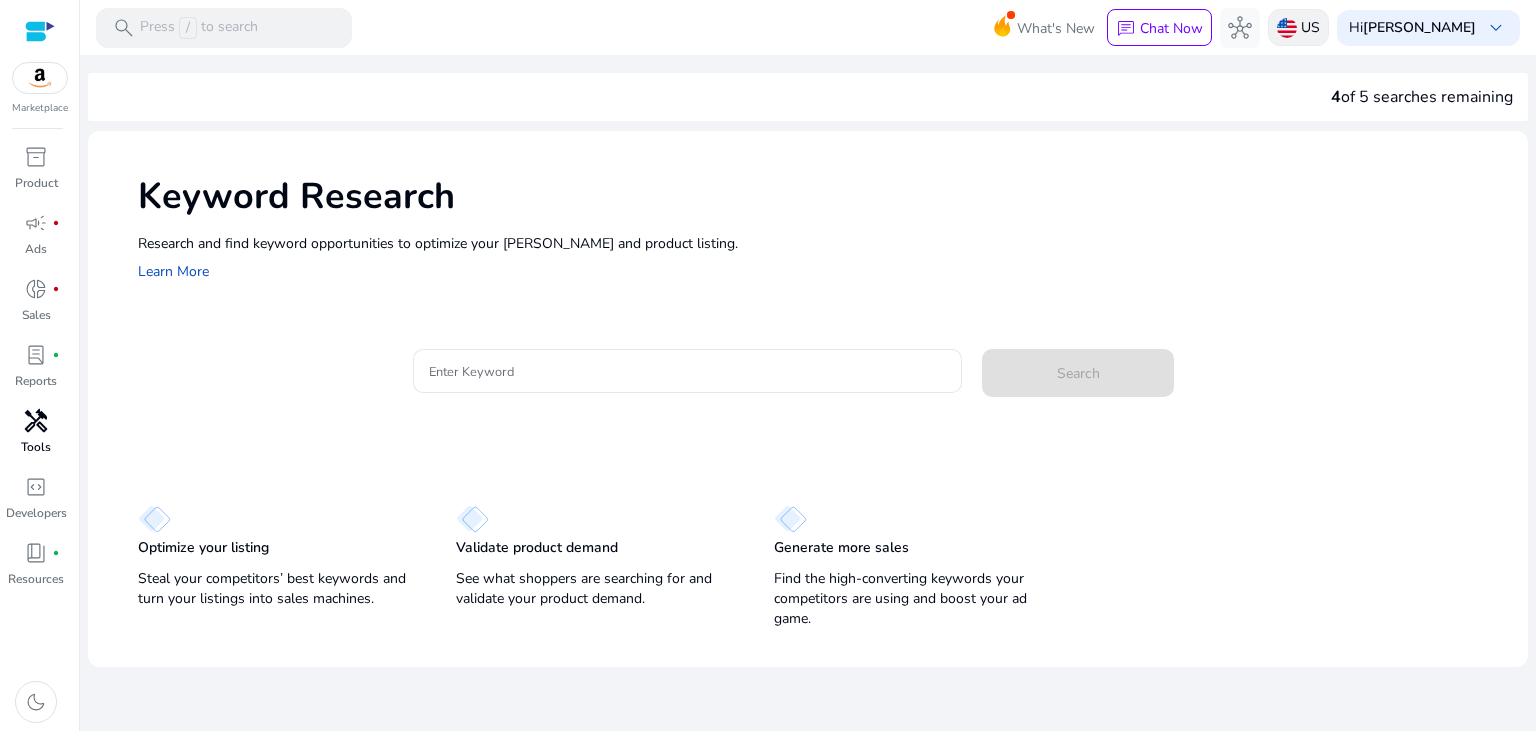 click on "US" at bounding box center [1298, 27] 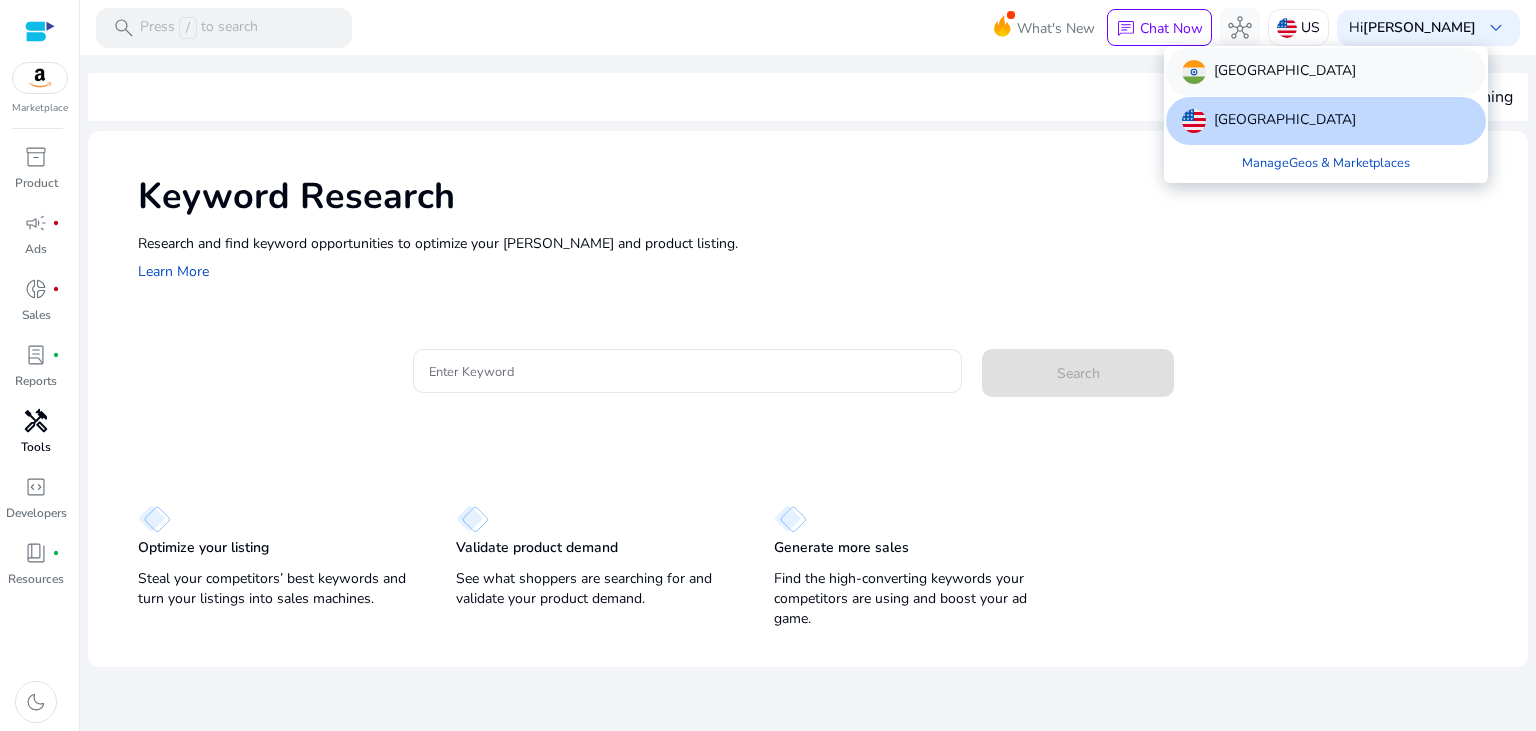 click on "[GEOGRAPHIC_DATA]" at bounding box center (1285, 72) 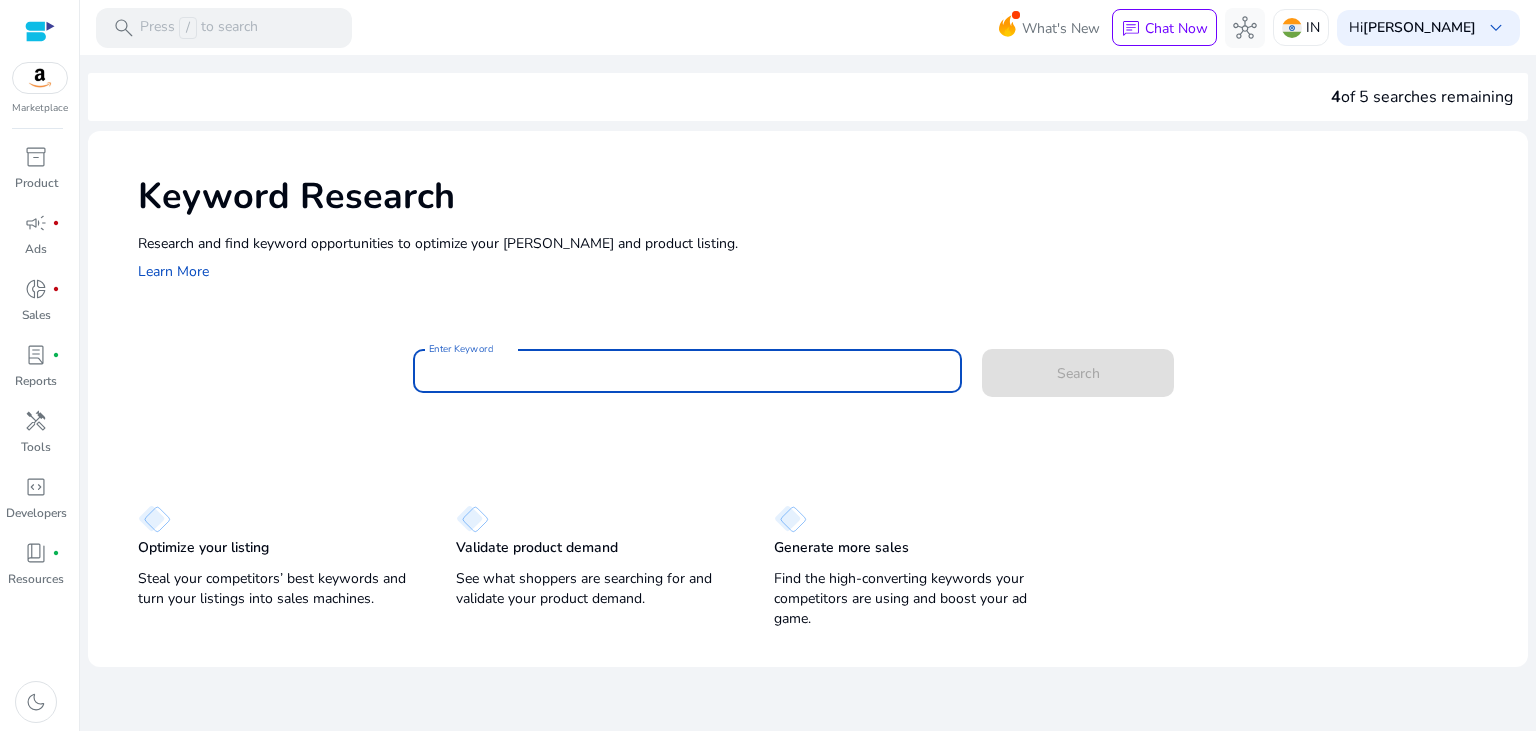 click on "Enter Keyword" at bounding box center [688, 371] 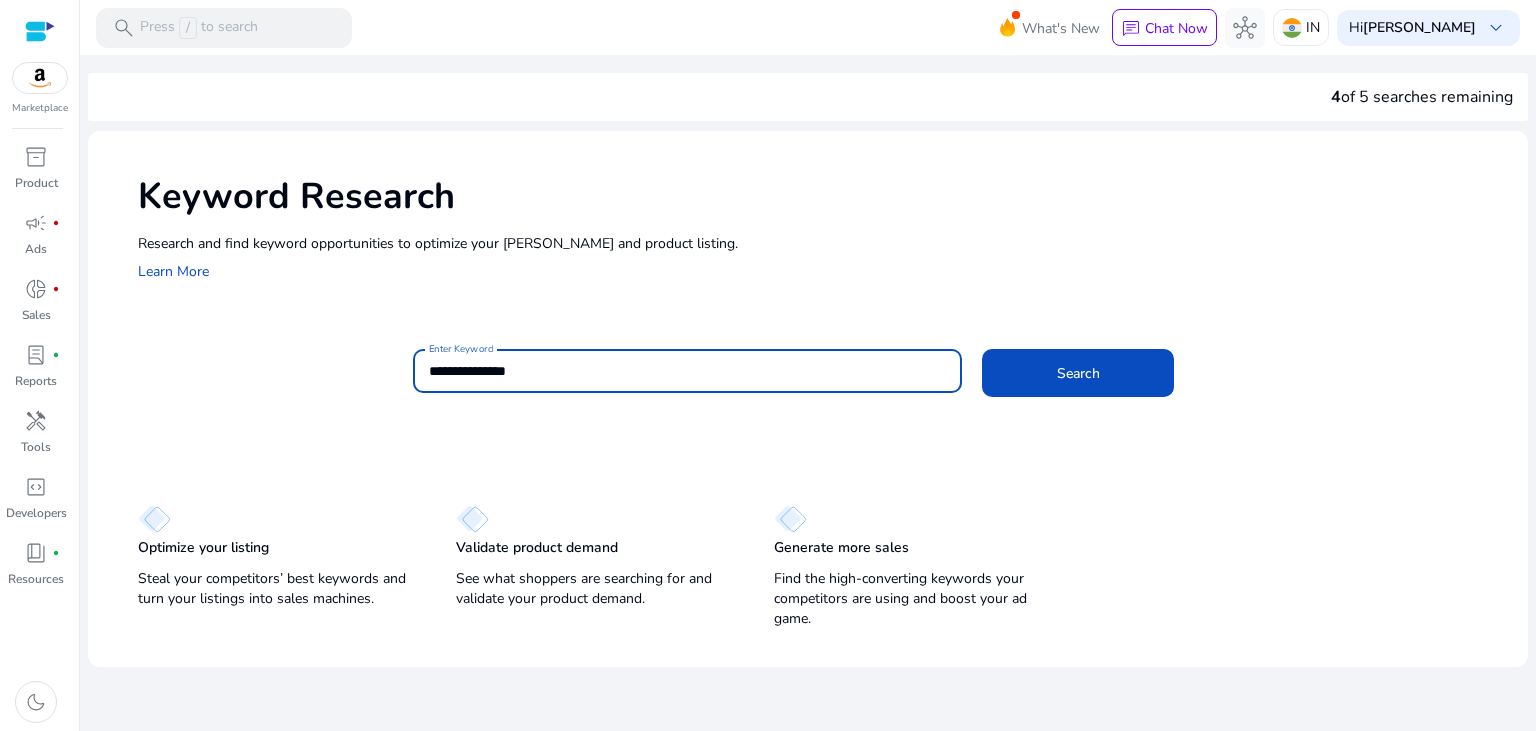 click on "**********" at bounding box center (688, 371) 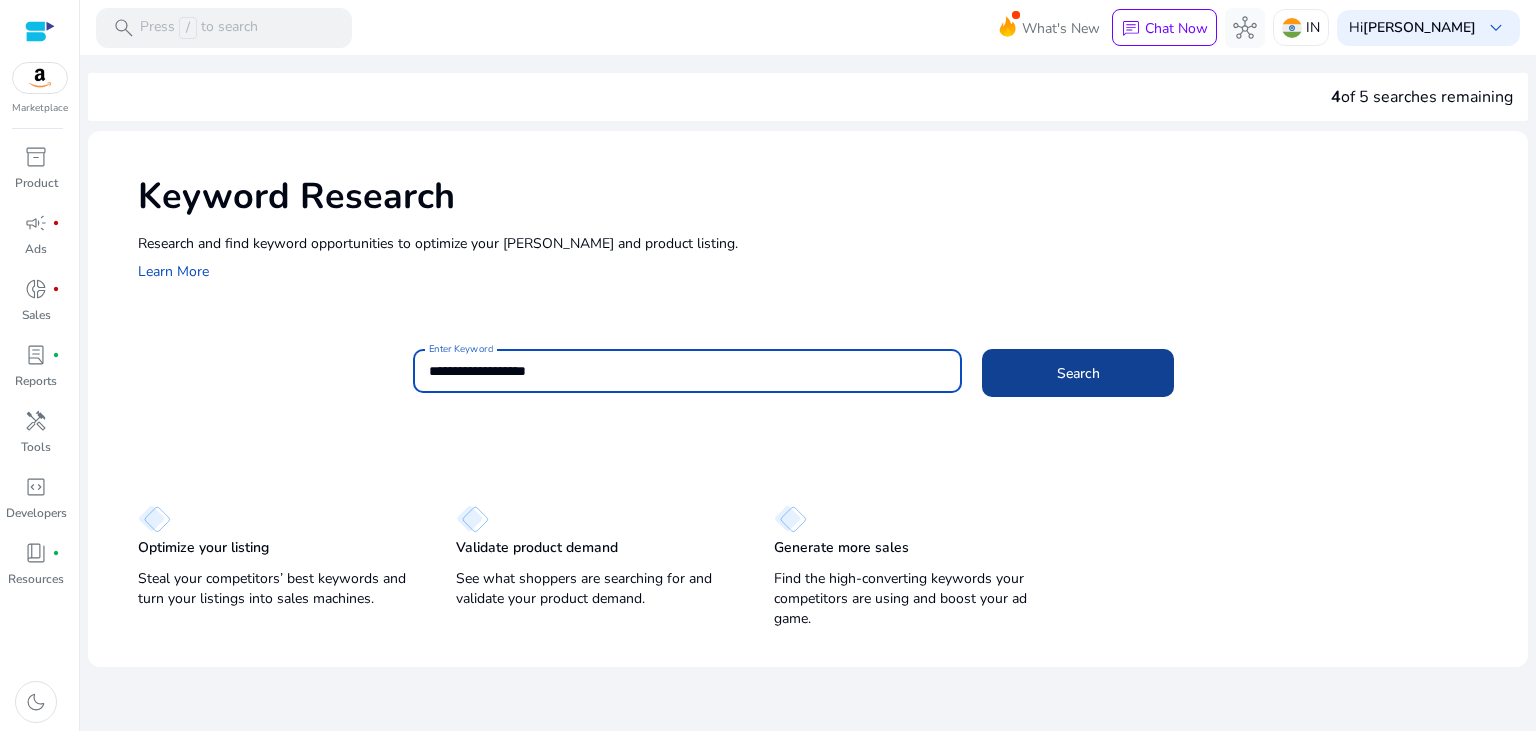 type on "**********" 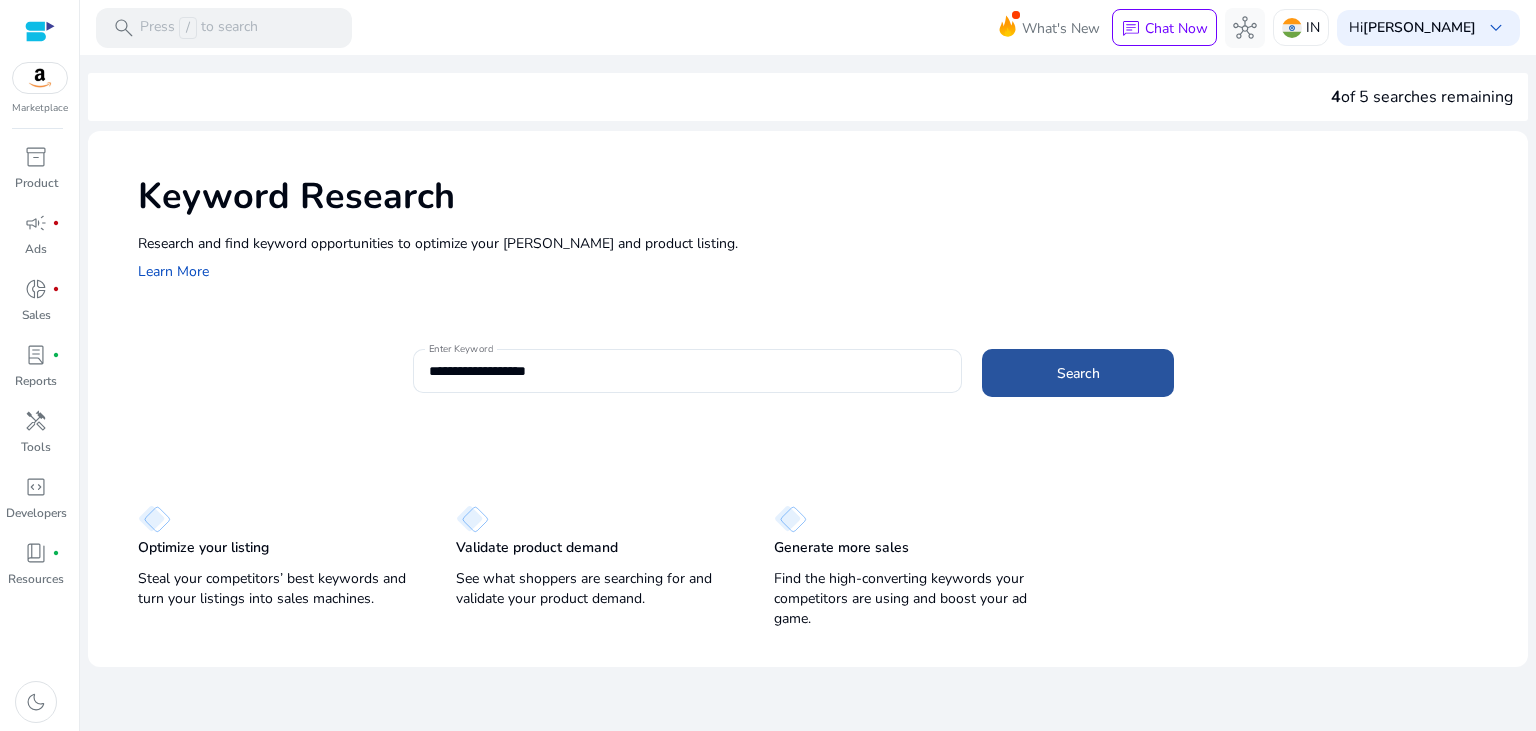 click on "Search" 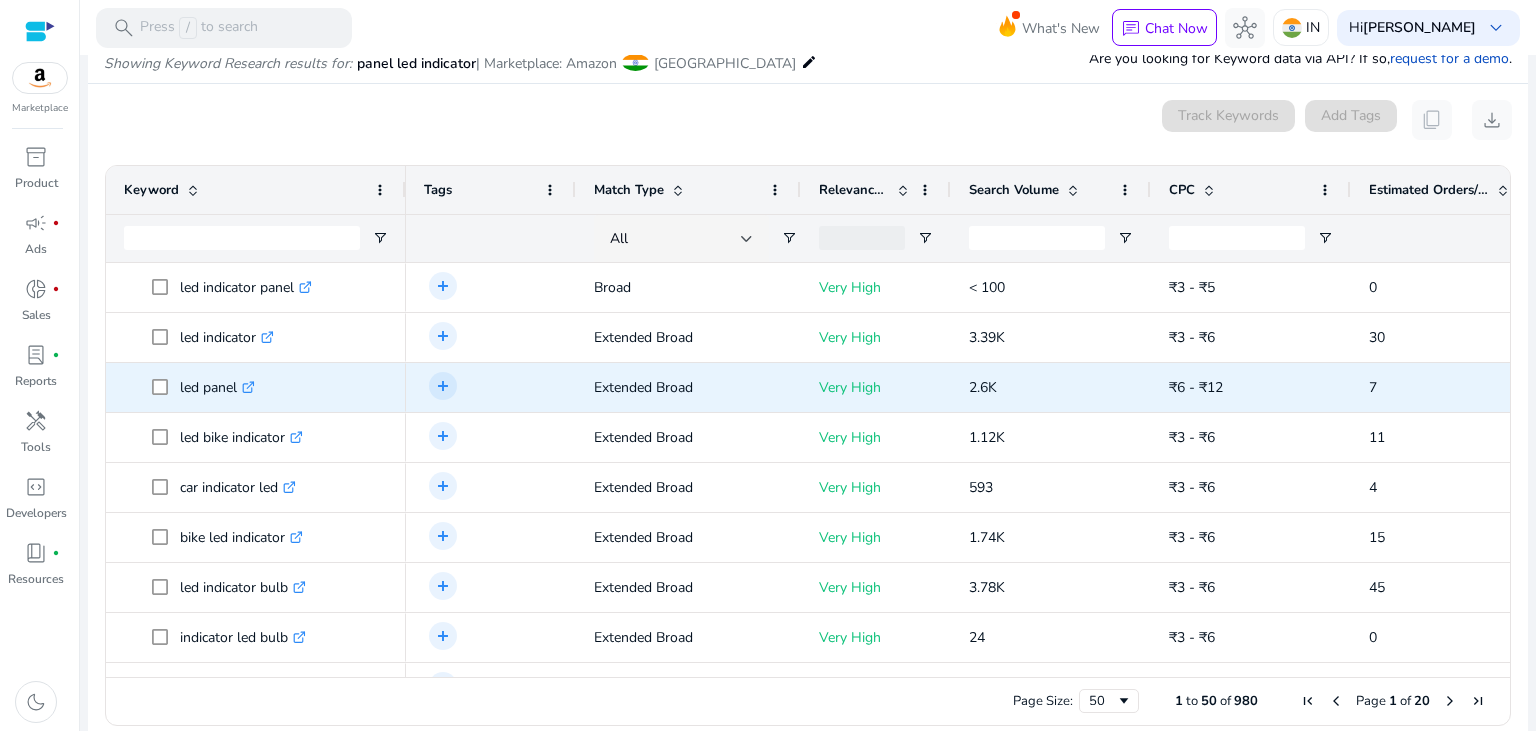 scroll, scrollTop: 238, scrollLeft: 0, axis: vertical 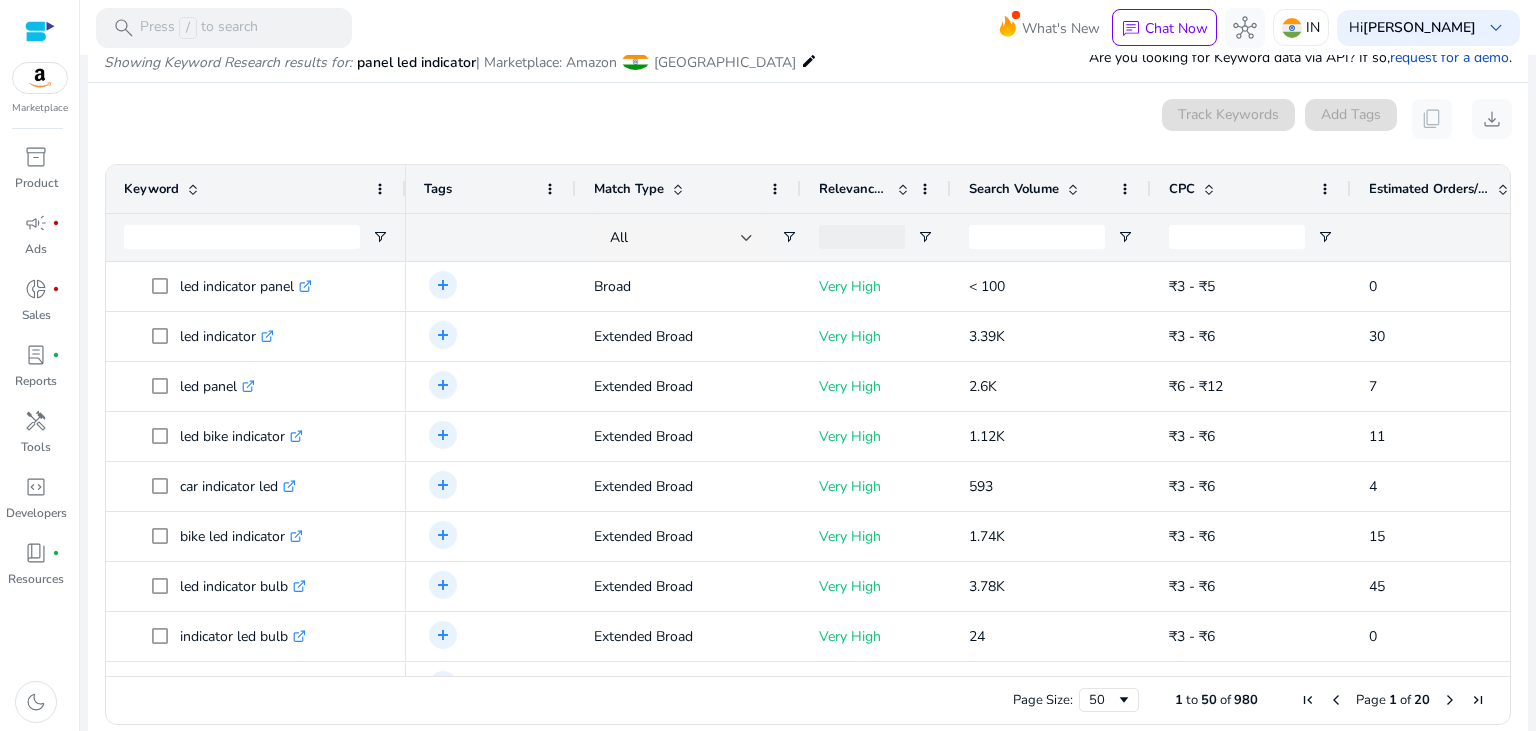 click at bounding box center (1450, 700) 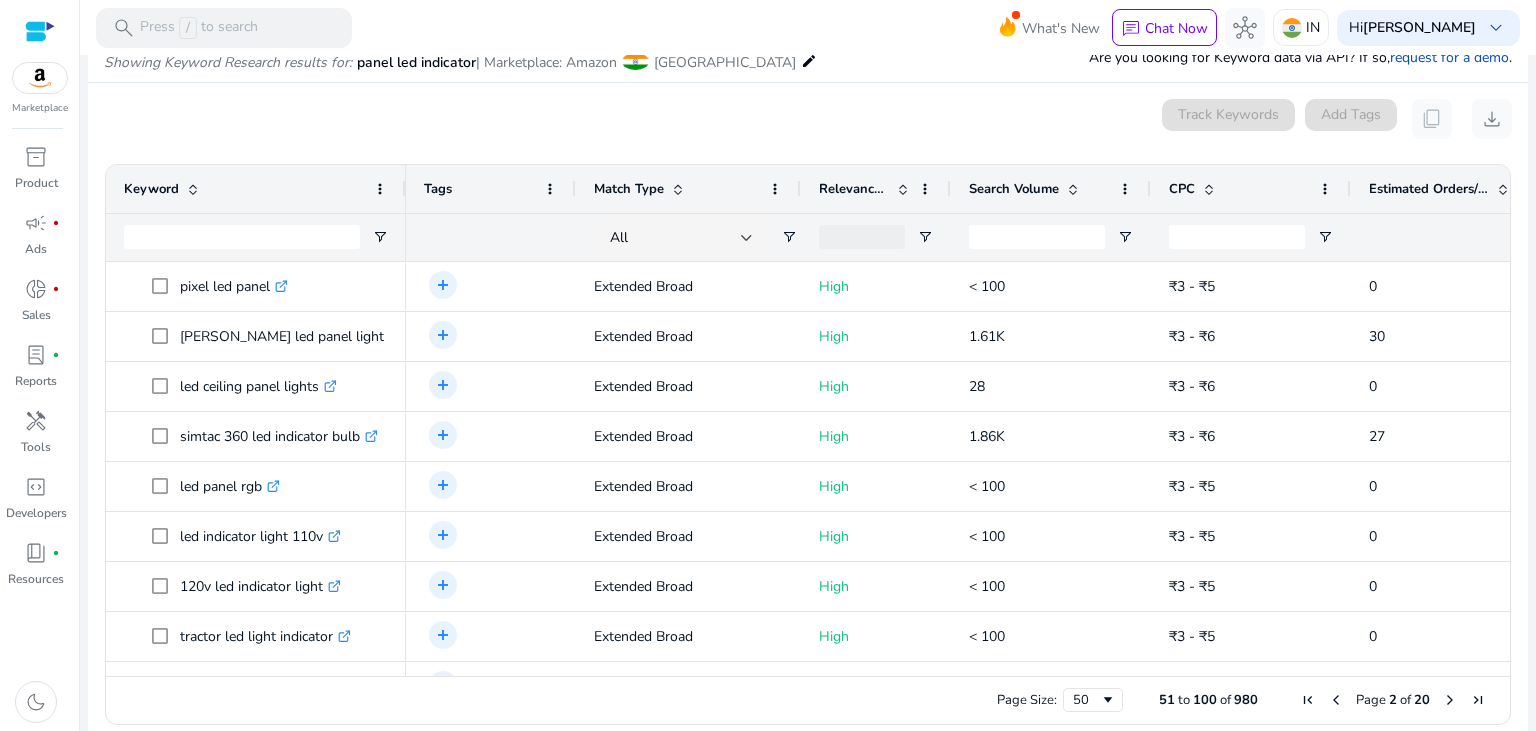 click at bounding box center [1450, 700] 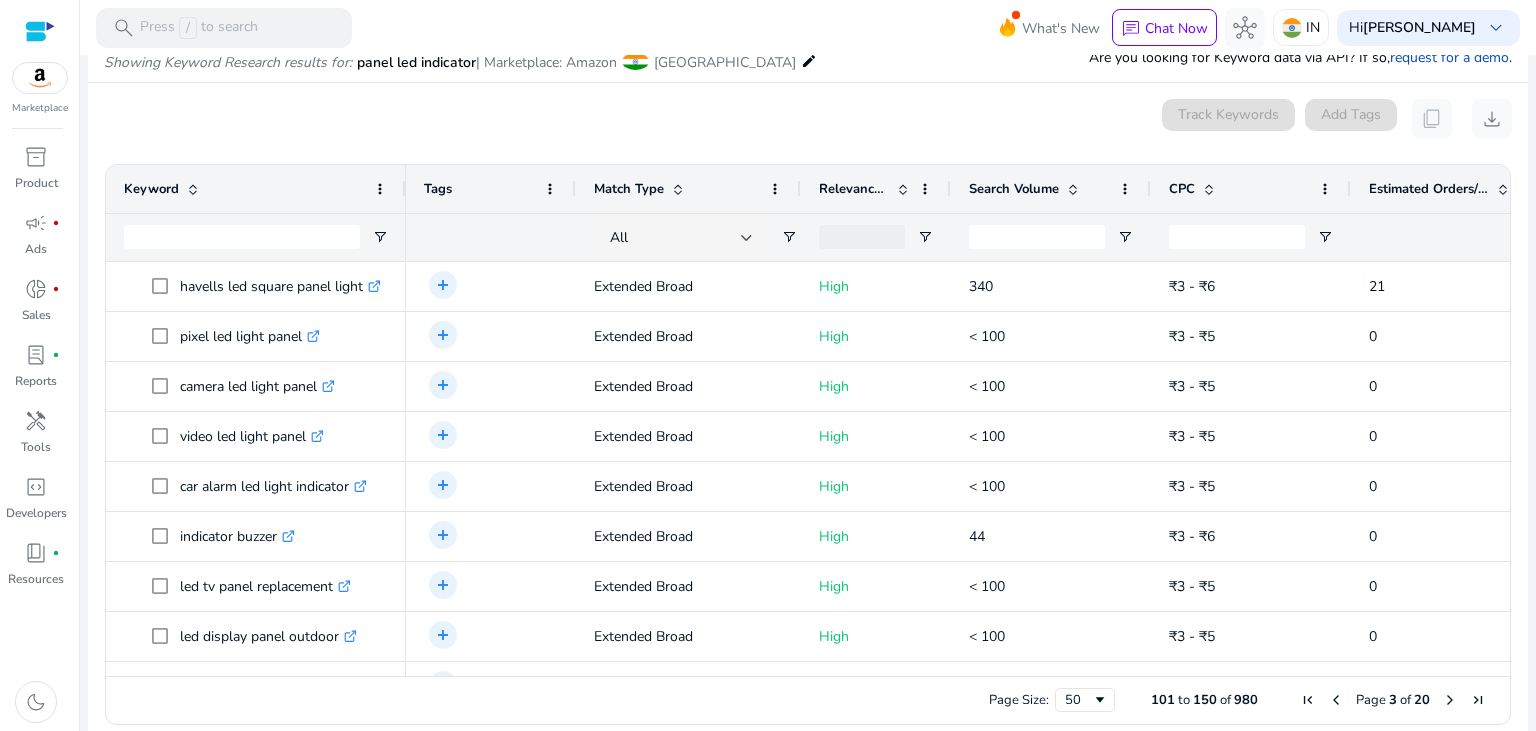 click at bounding box center (1450, 700) 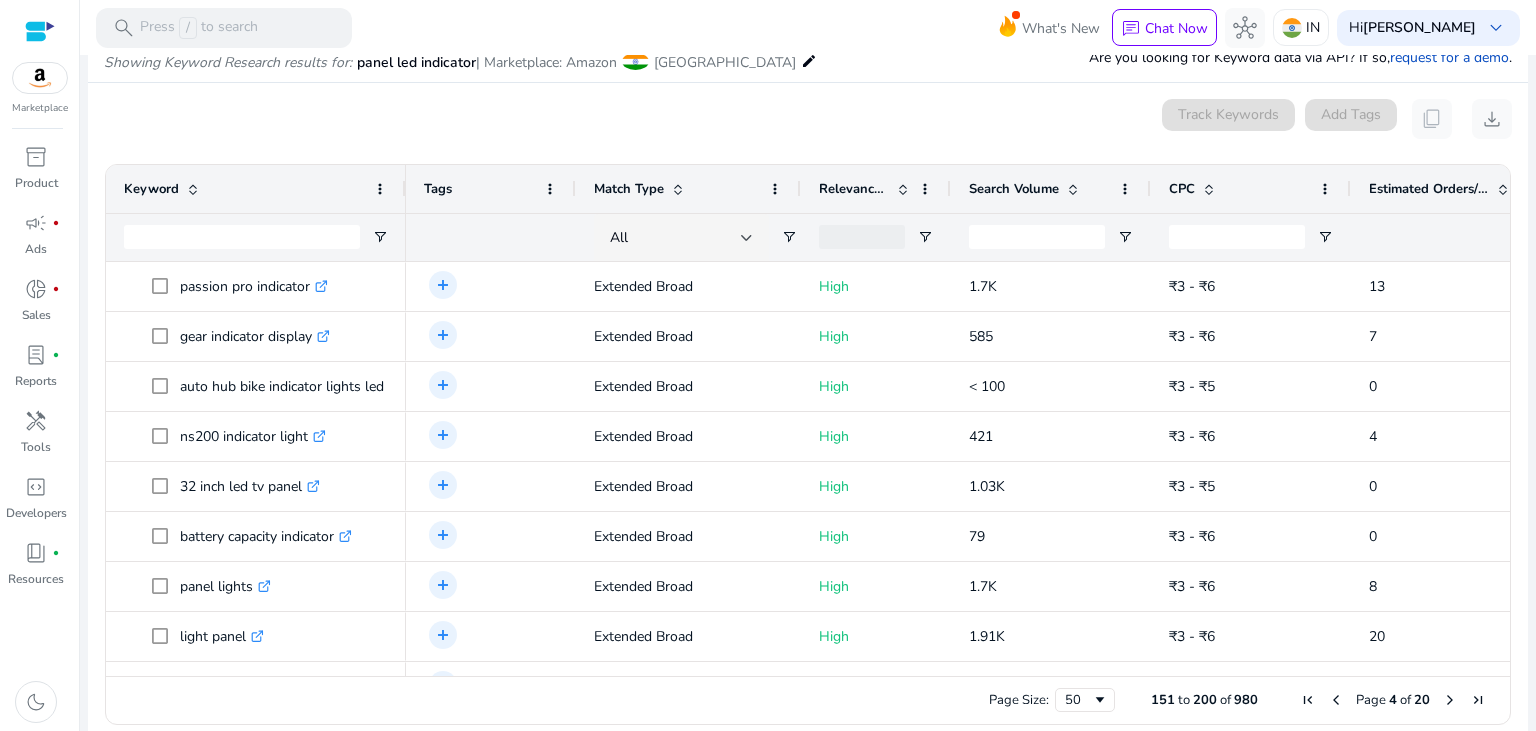 click at bounding box center [1450, 700] 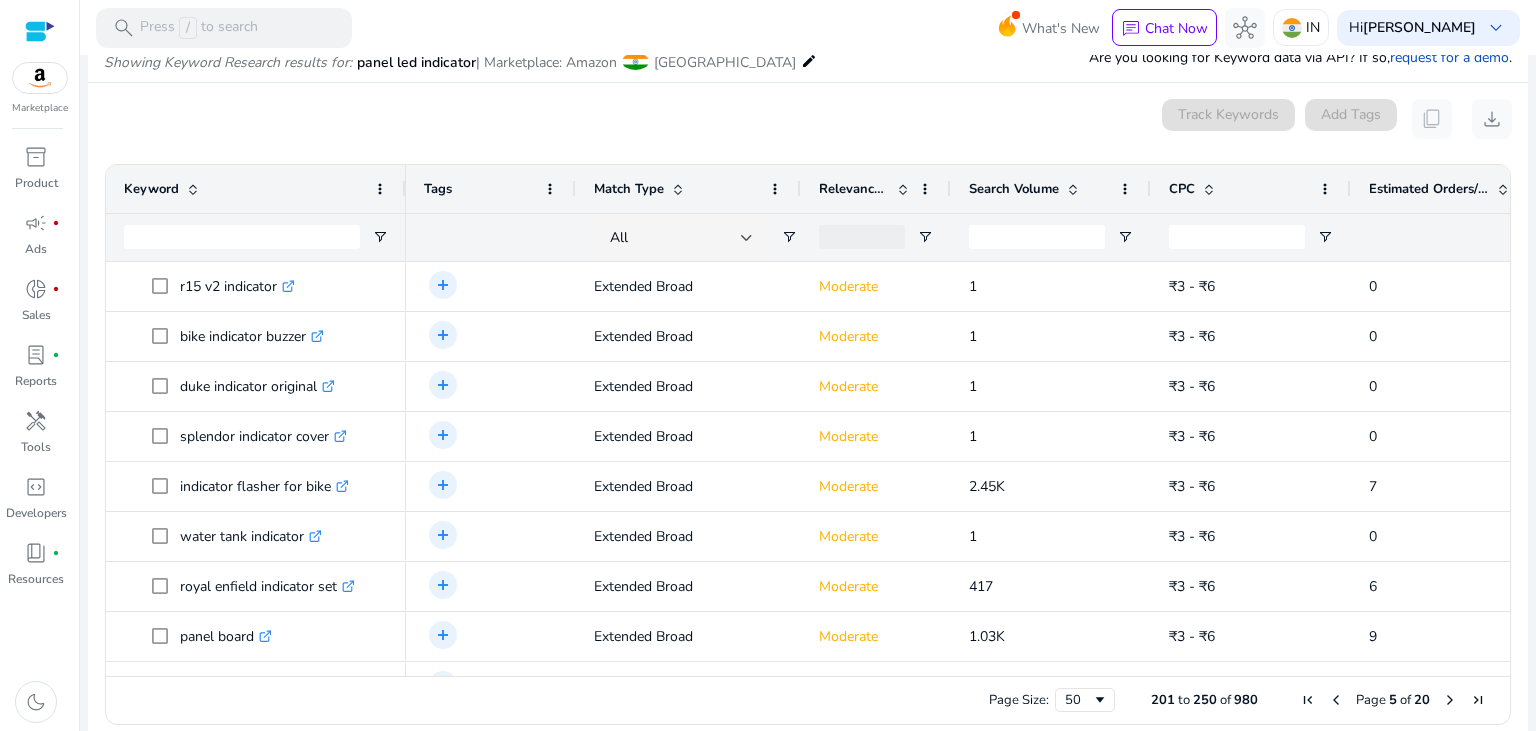 click at bounding box center [1450, 700] 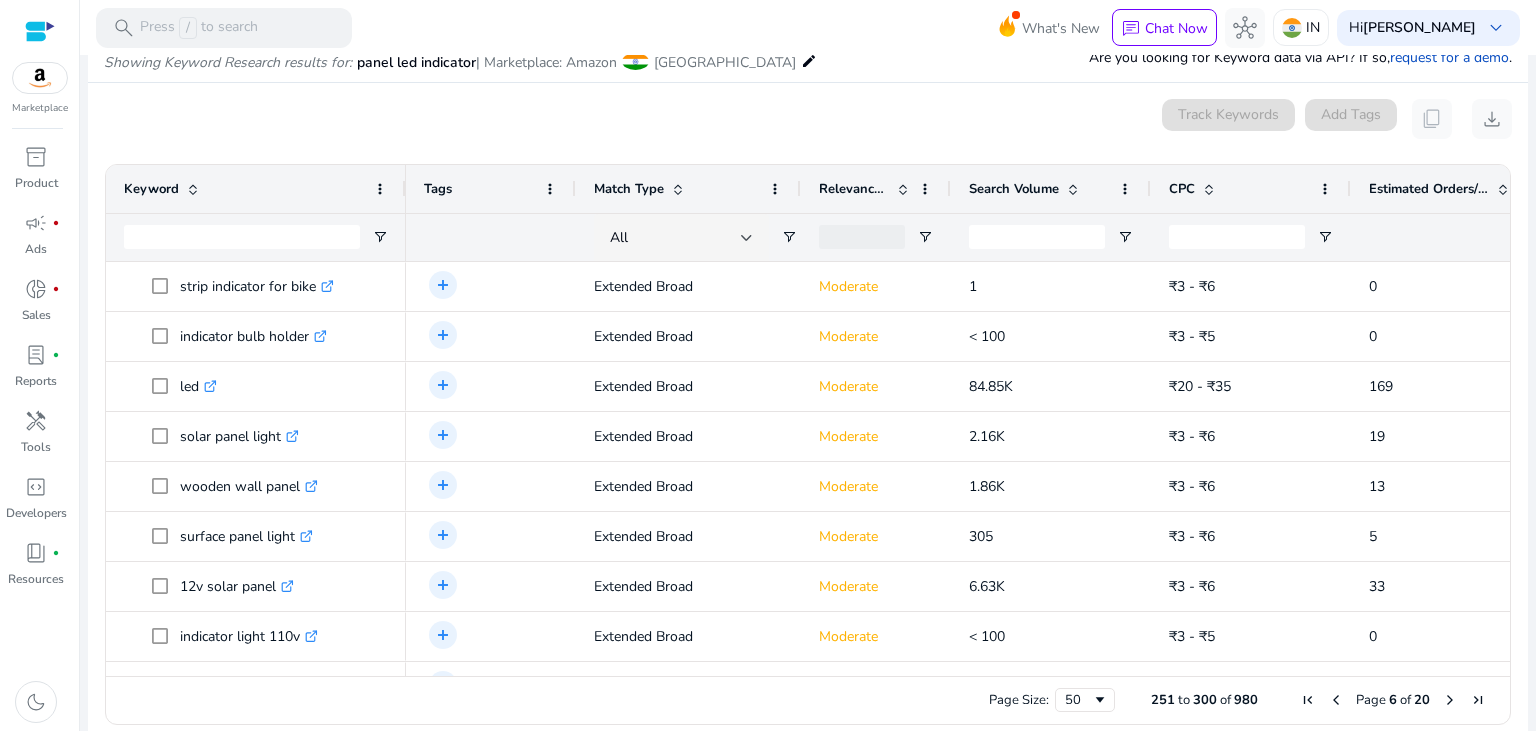 click at bounding box center (1450, 700) 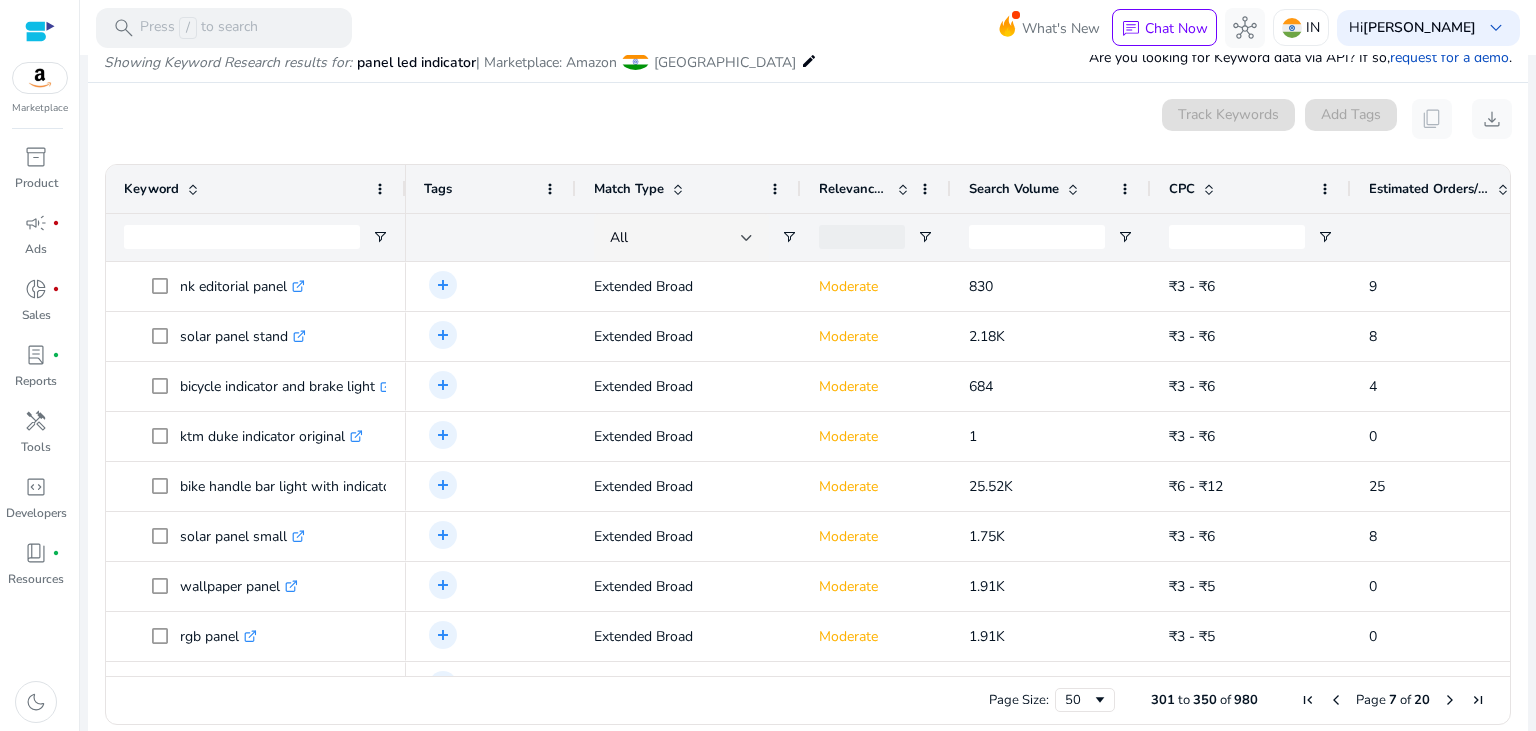 click at bounding box center (1450, 700) 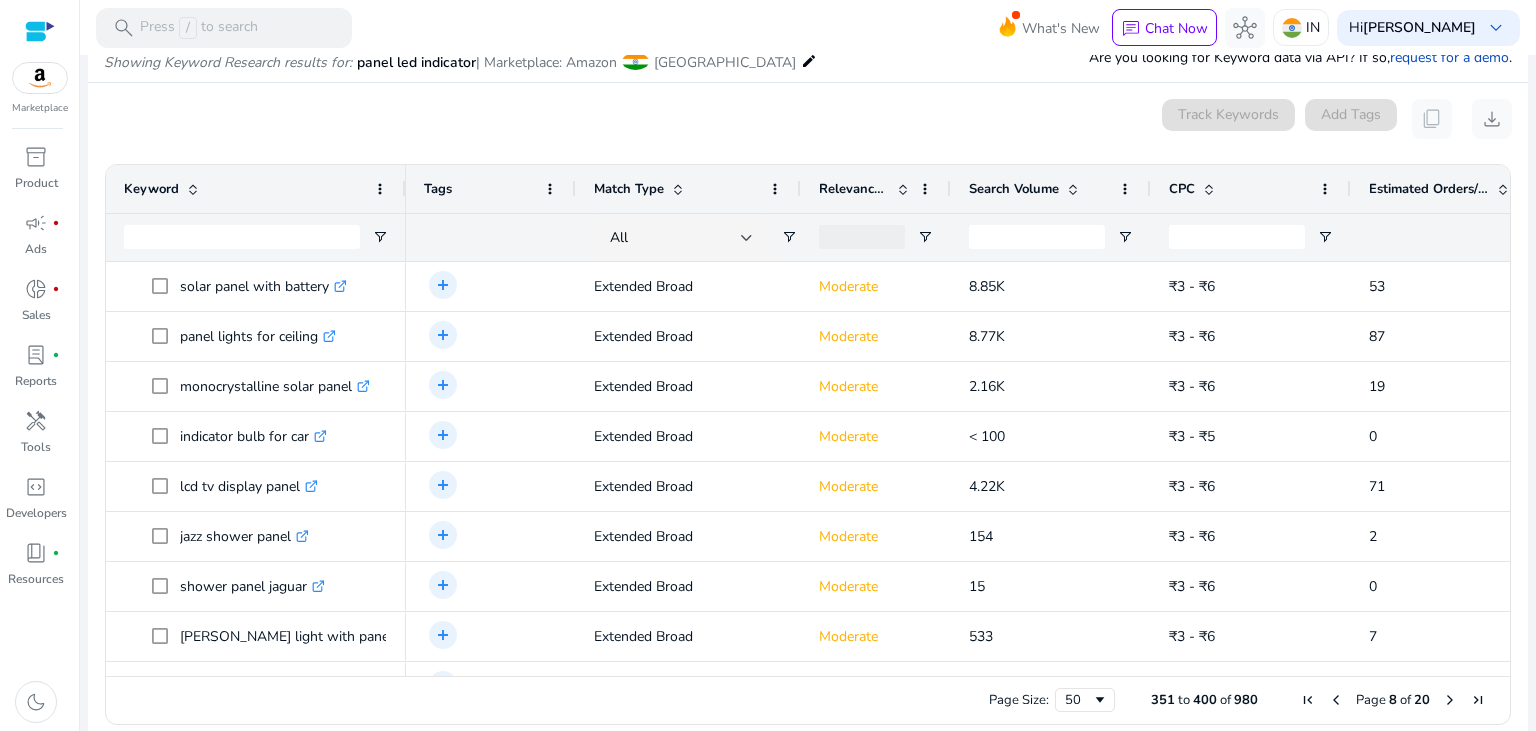 click at bounding box center [1450, 700] 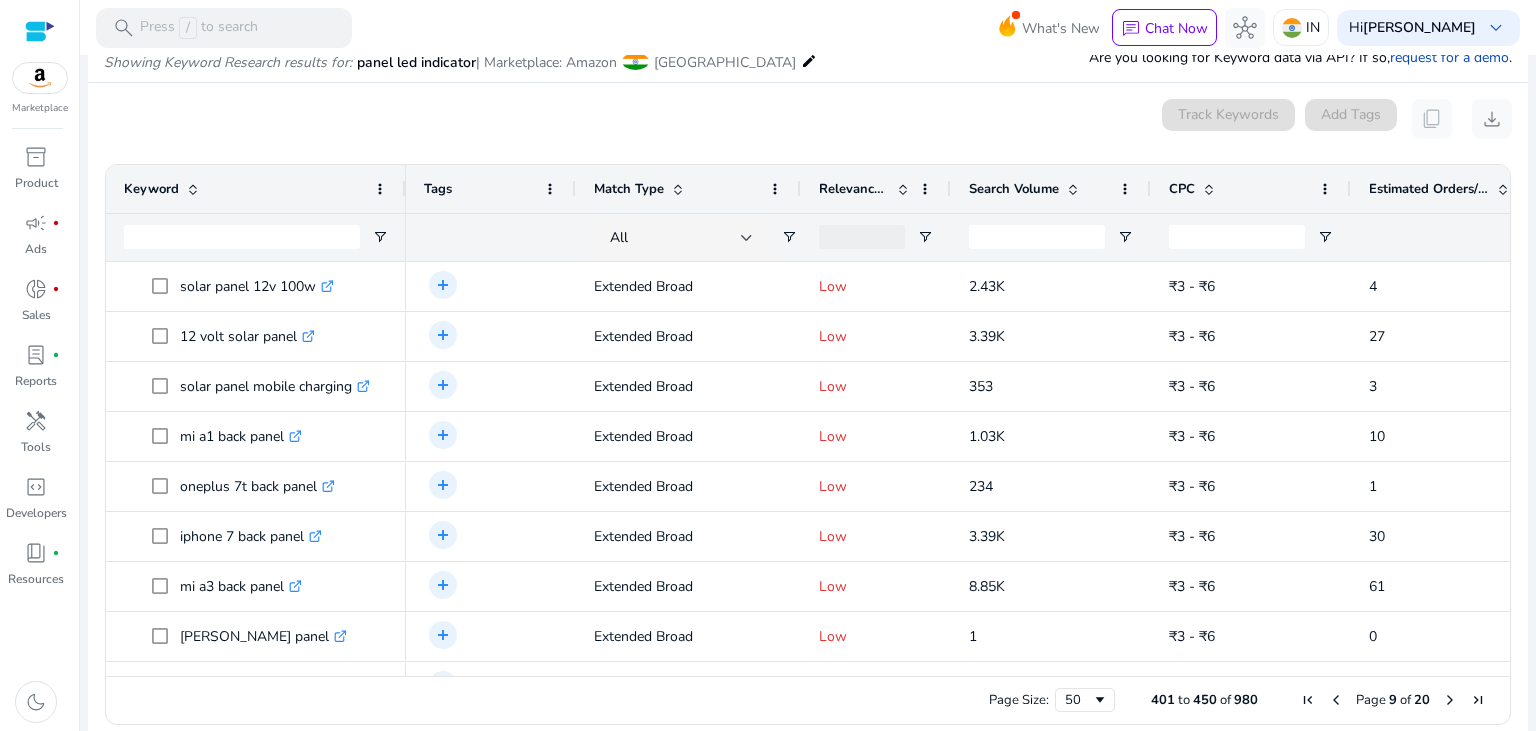click at bounding box center (1450, 700) 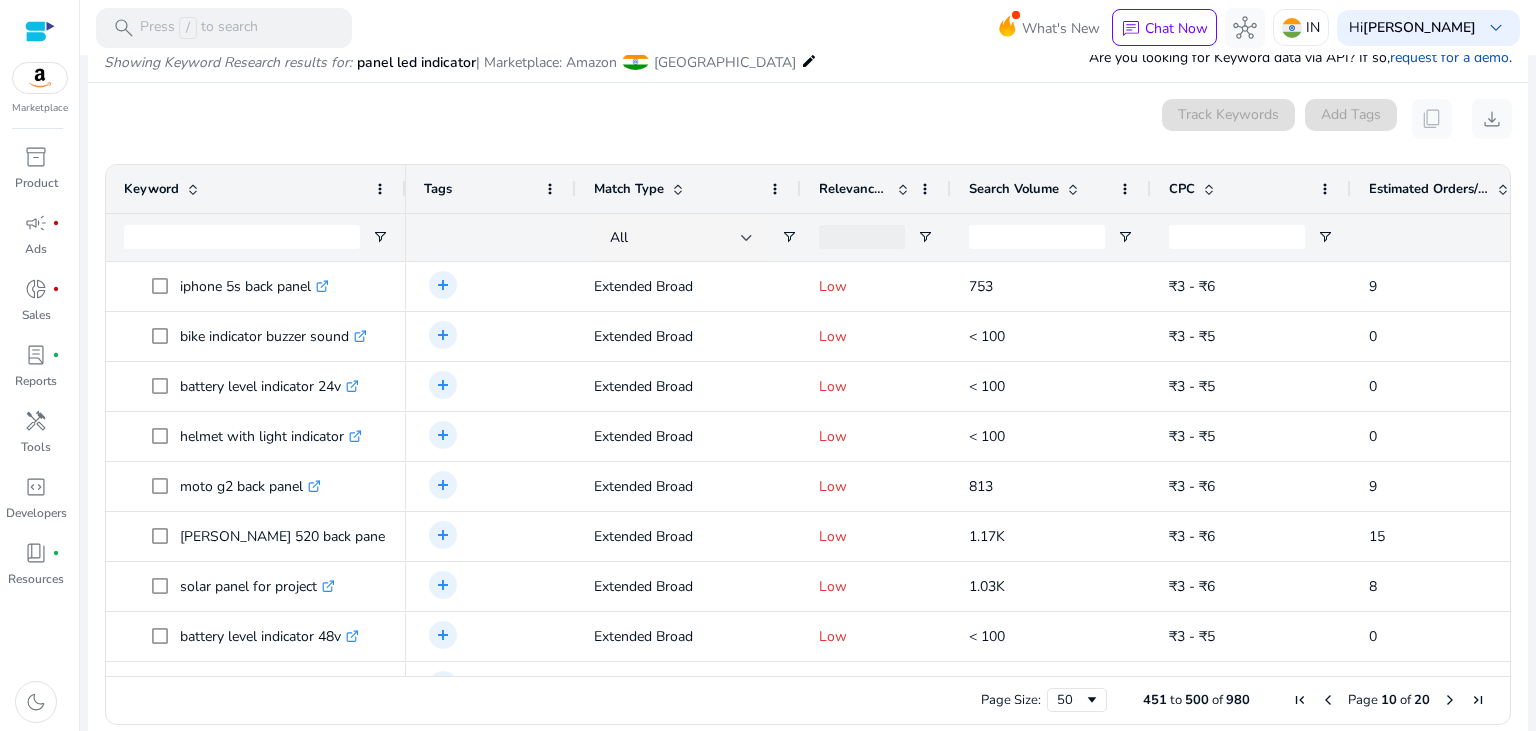 click at bounding box center [1450, 700] 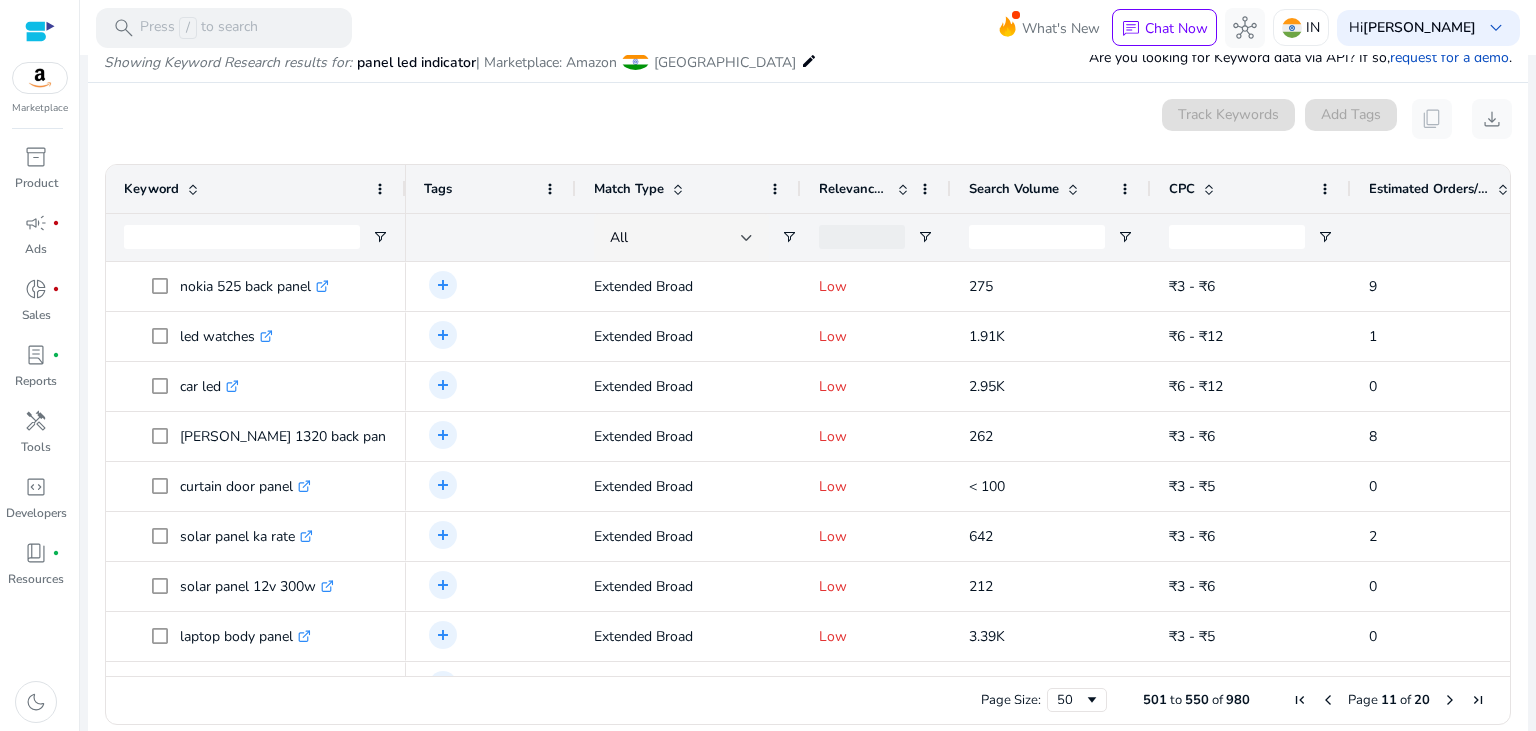 click at bounding box center (1450, 700) 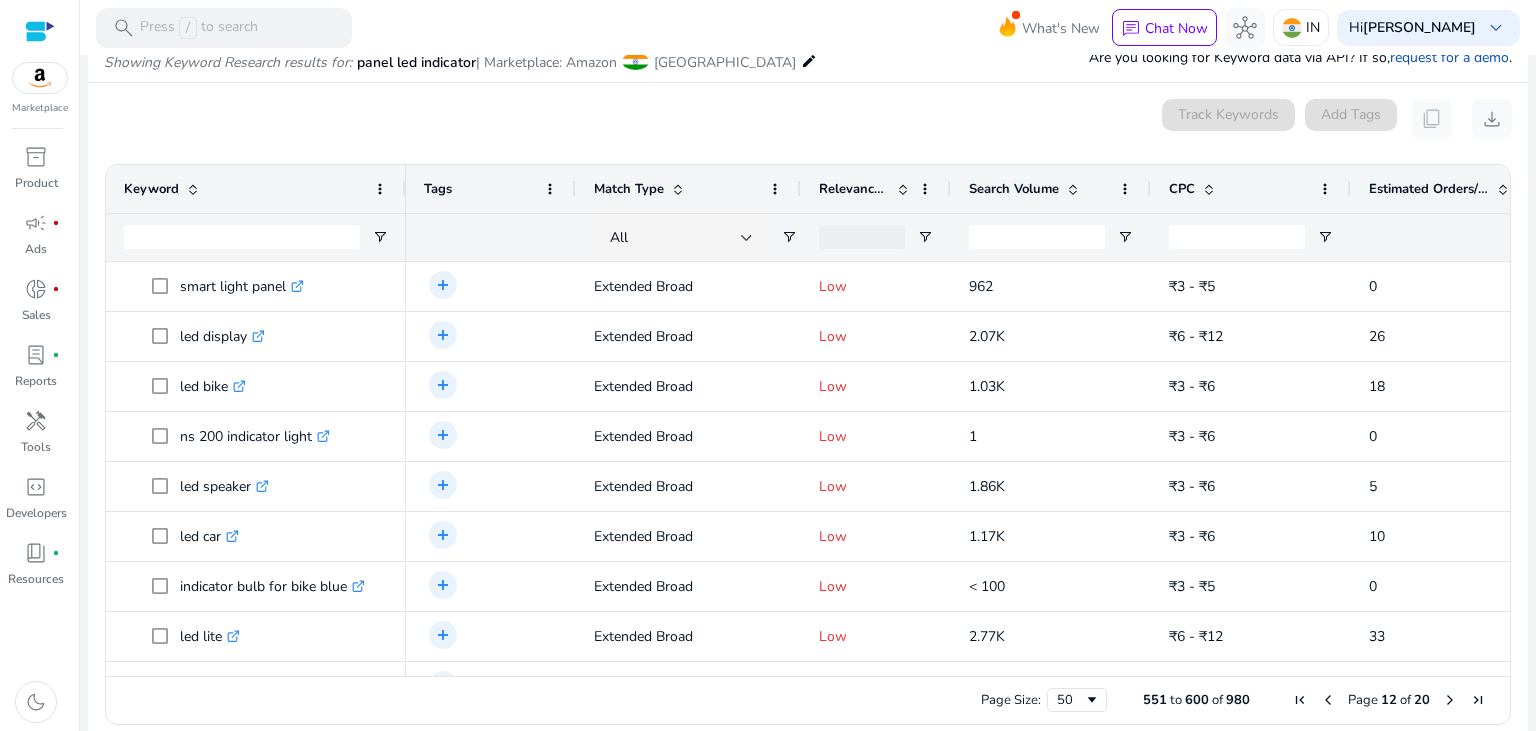 click at bounding box center (1450, 700) 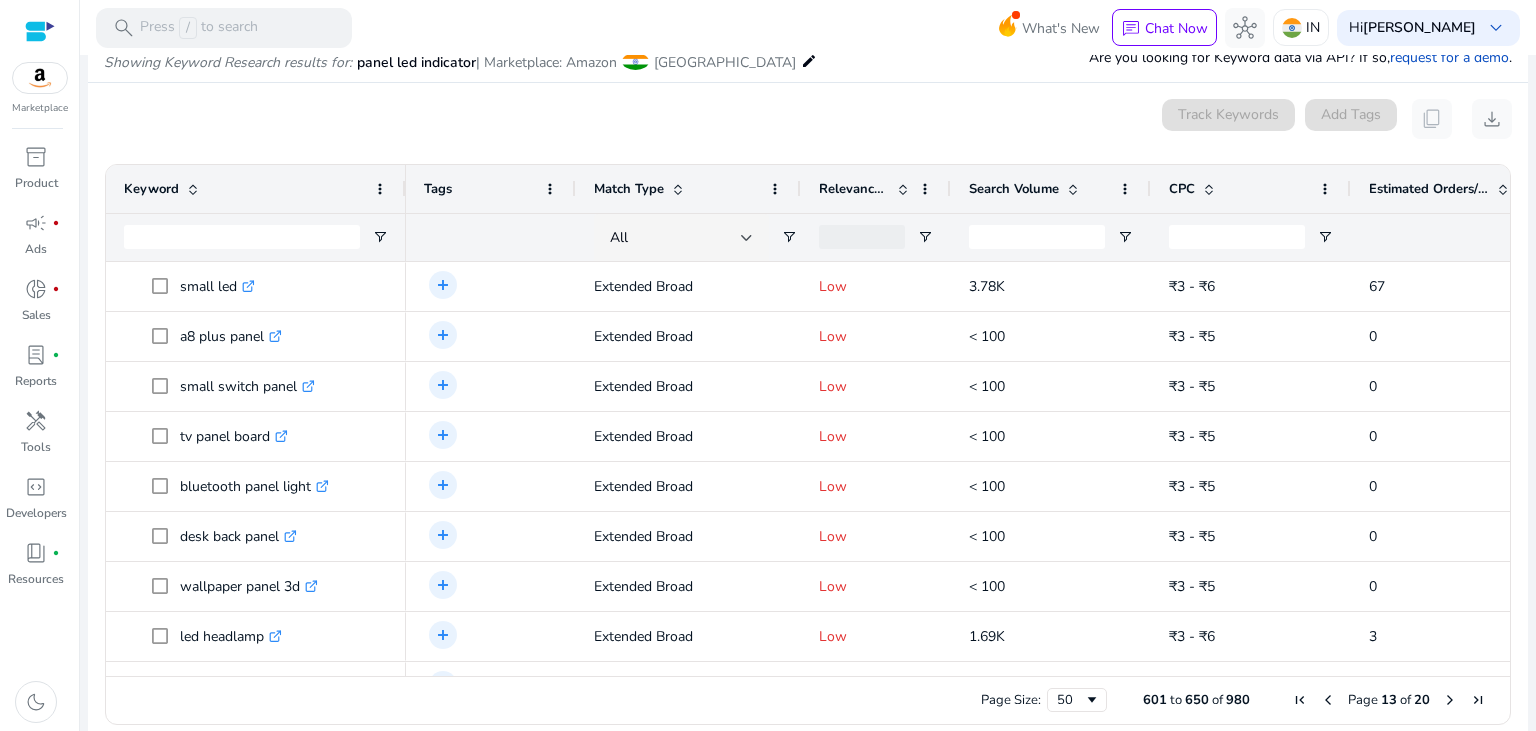 click at bounding box center (1450, 700) 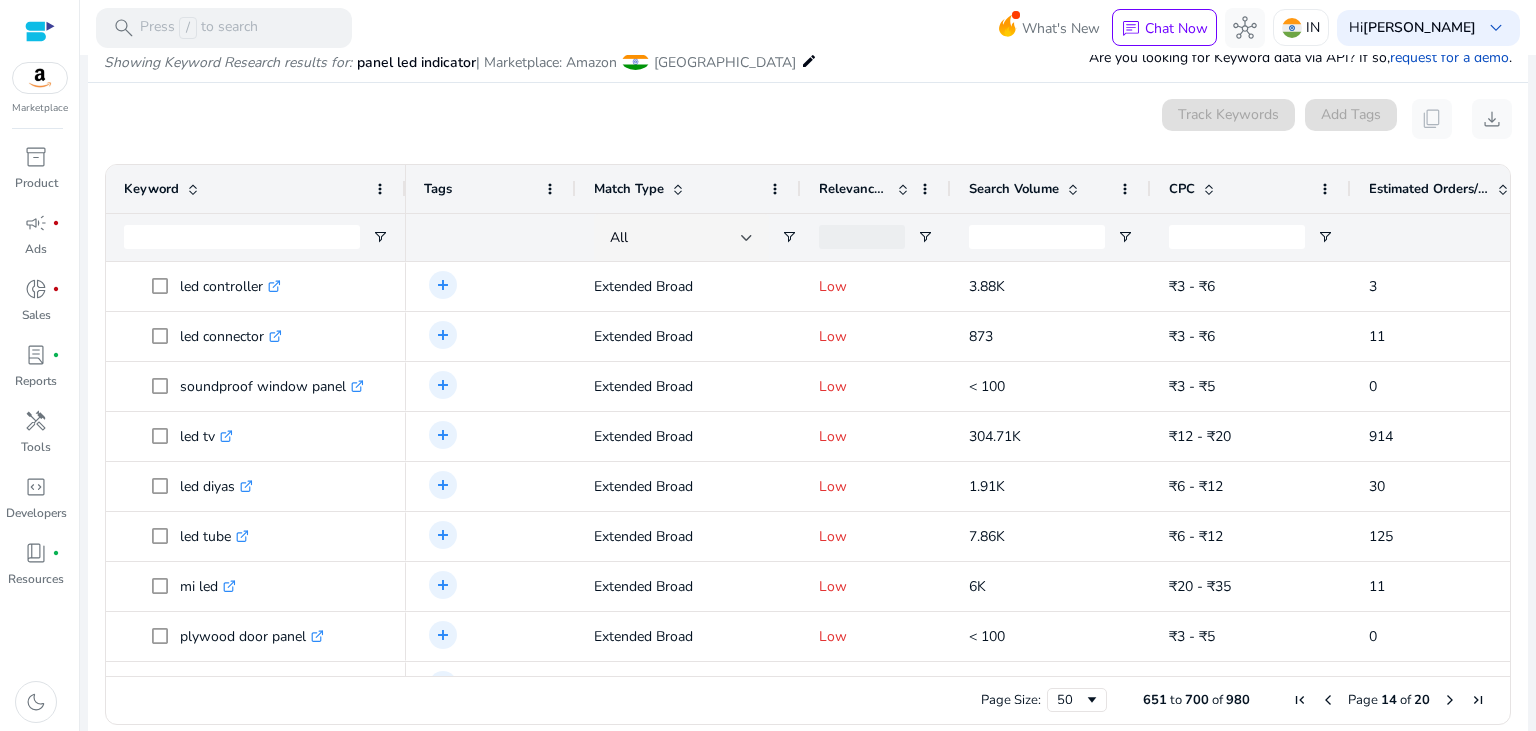 click at bounding box center [1450, 700] 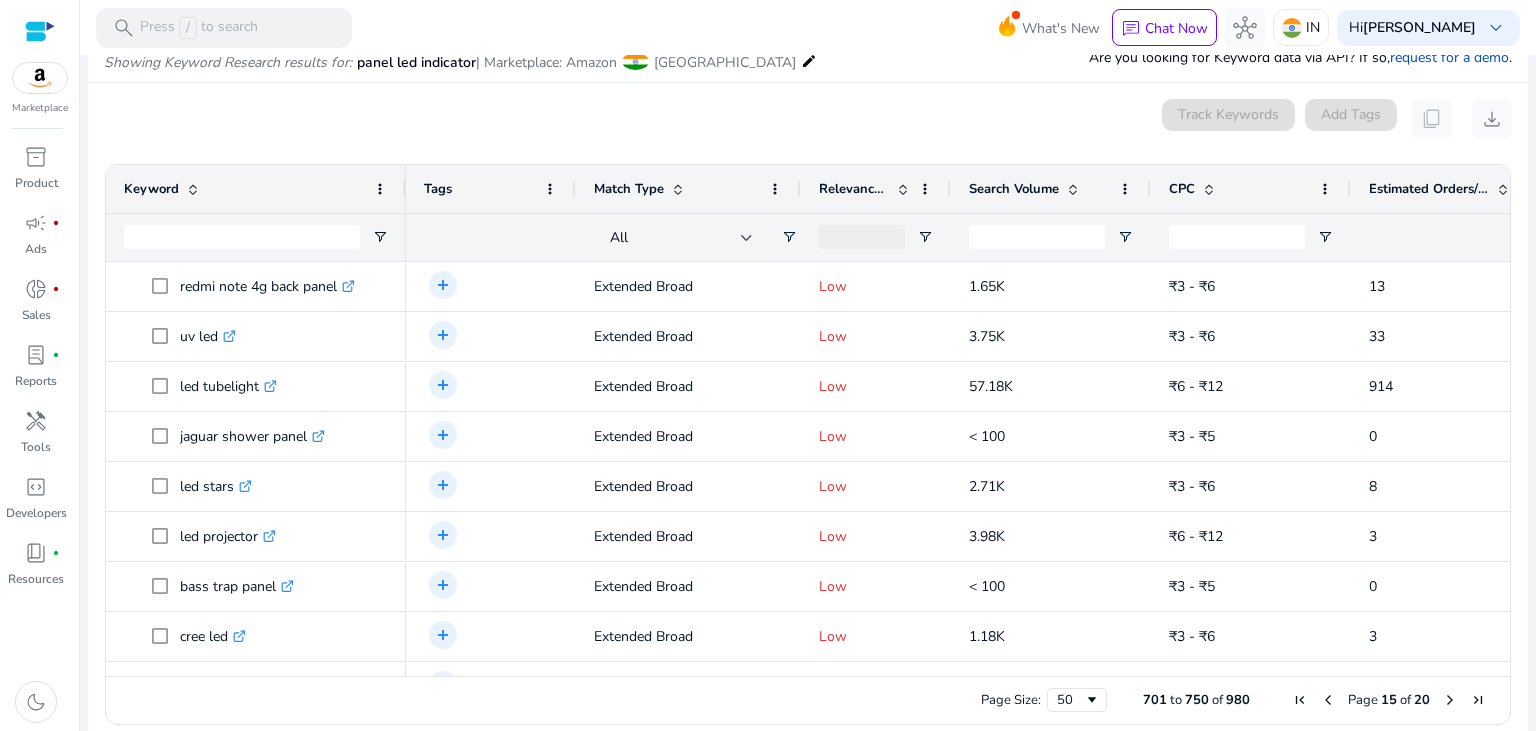 click at bounding box center (1450, 700) 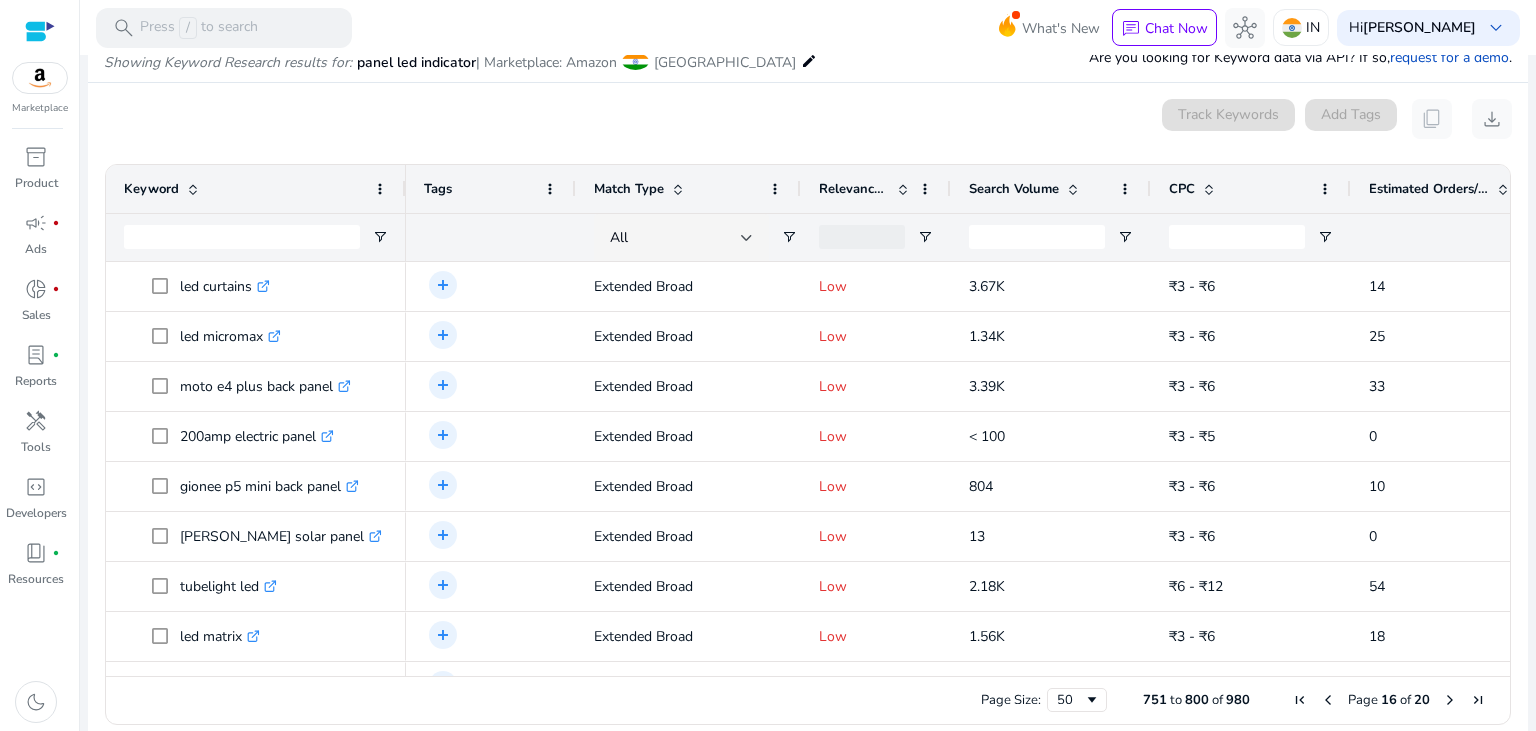 click at bounding box center [1450, 700] 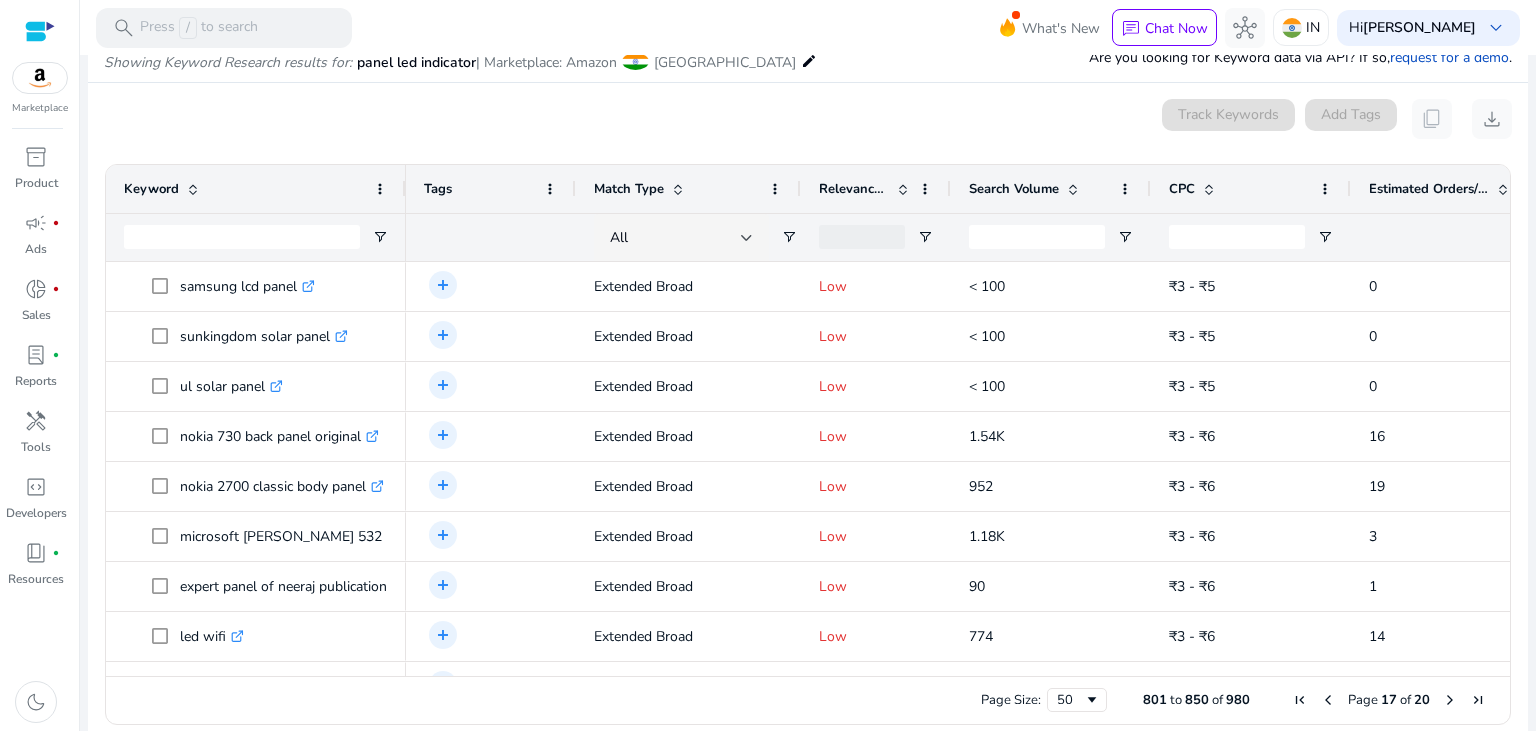click at bounding box center [1450, 700] 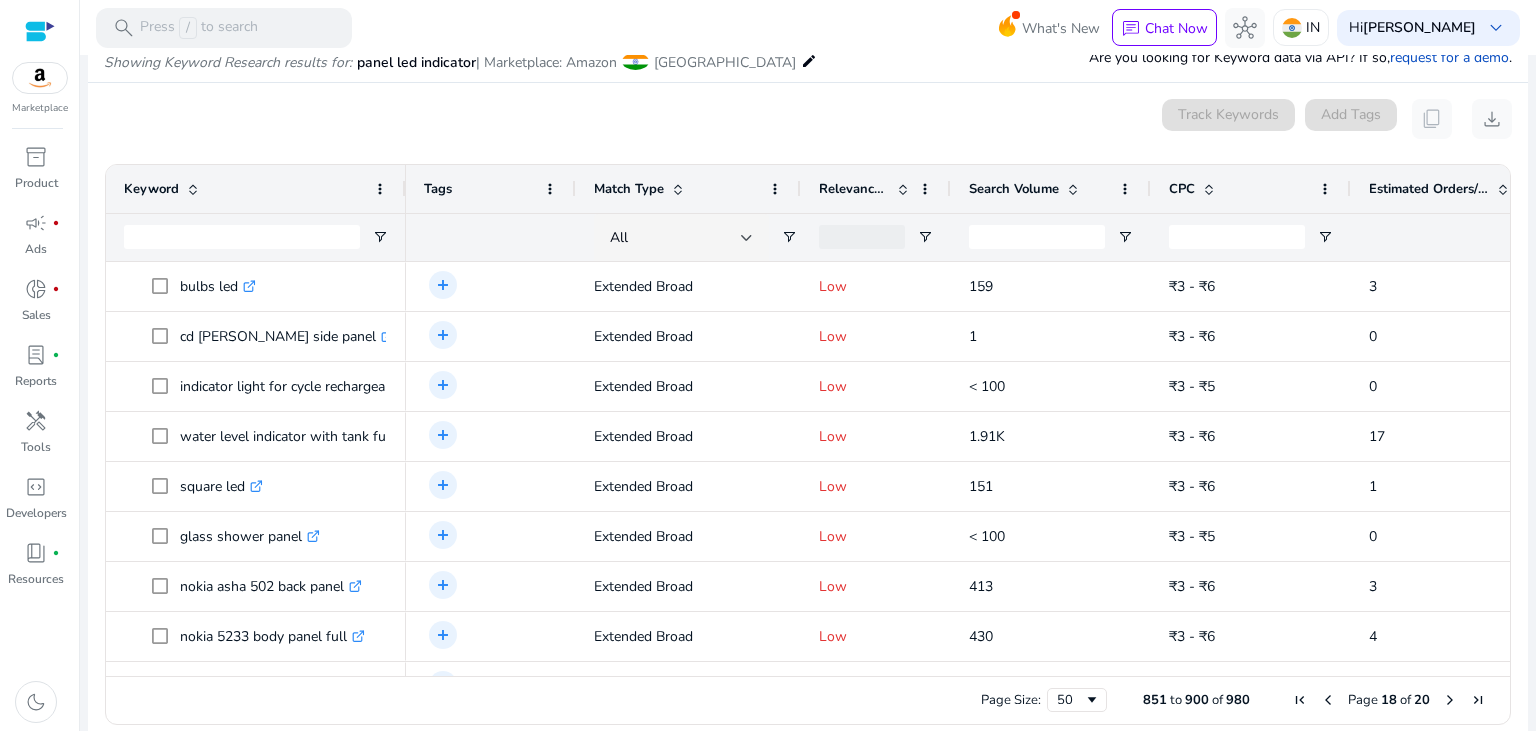 click at bounding box center (1450, 700) 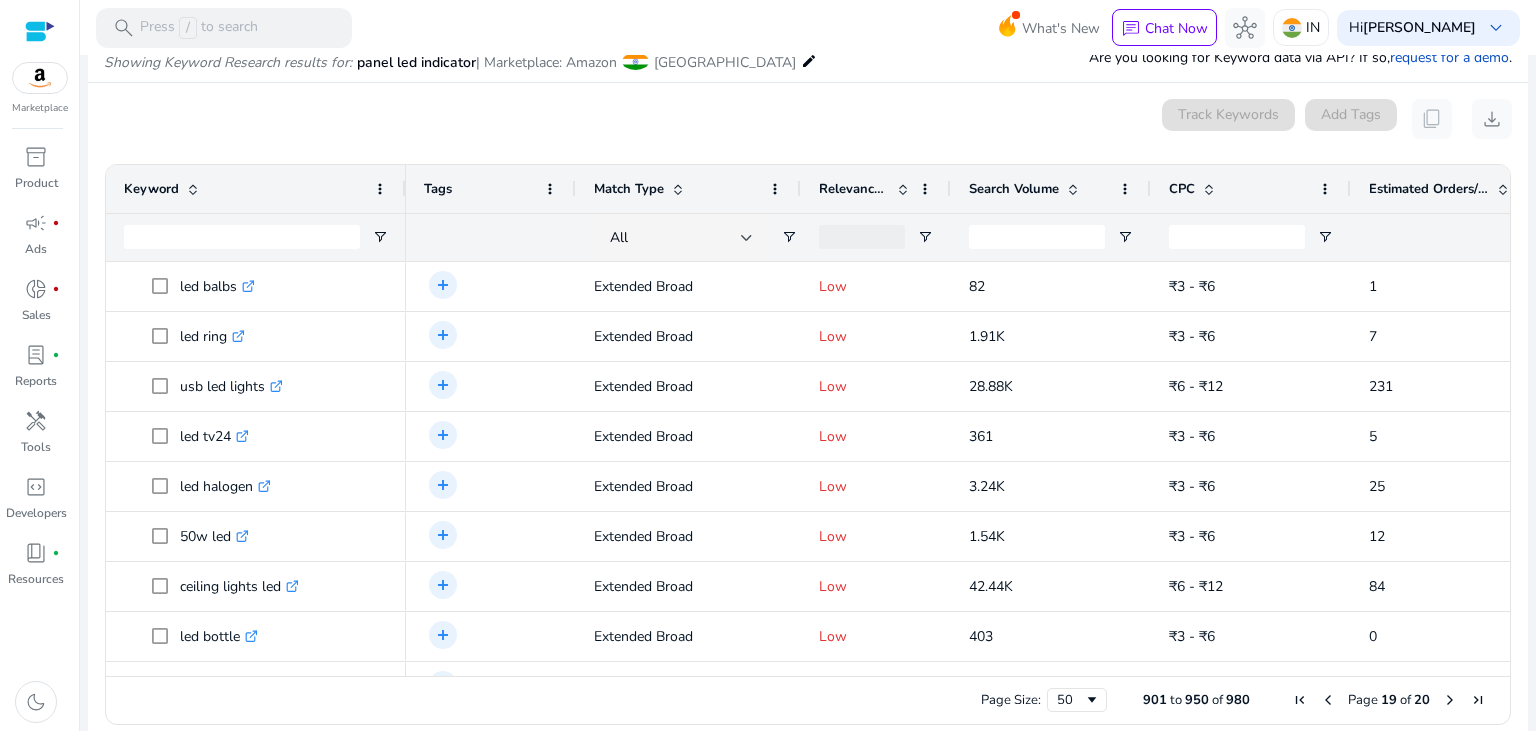 click at bounding box center [1450, 700] 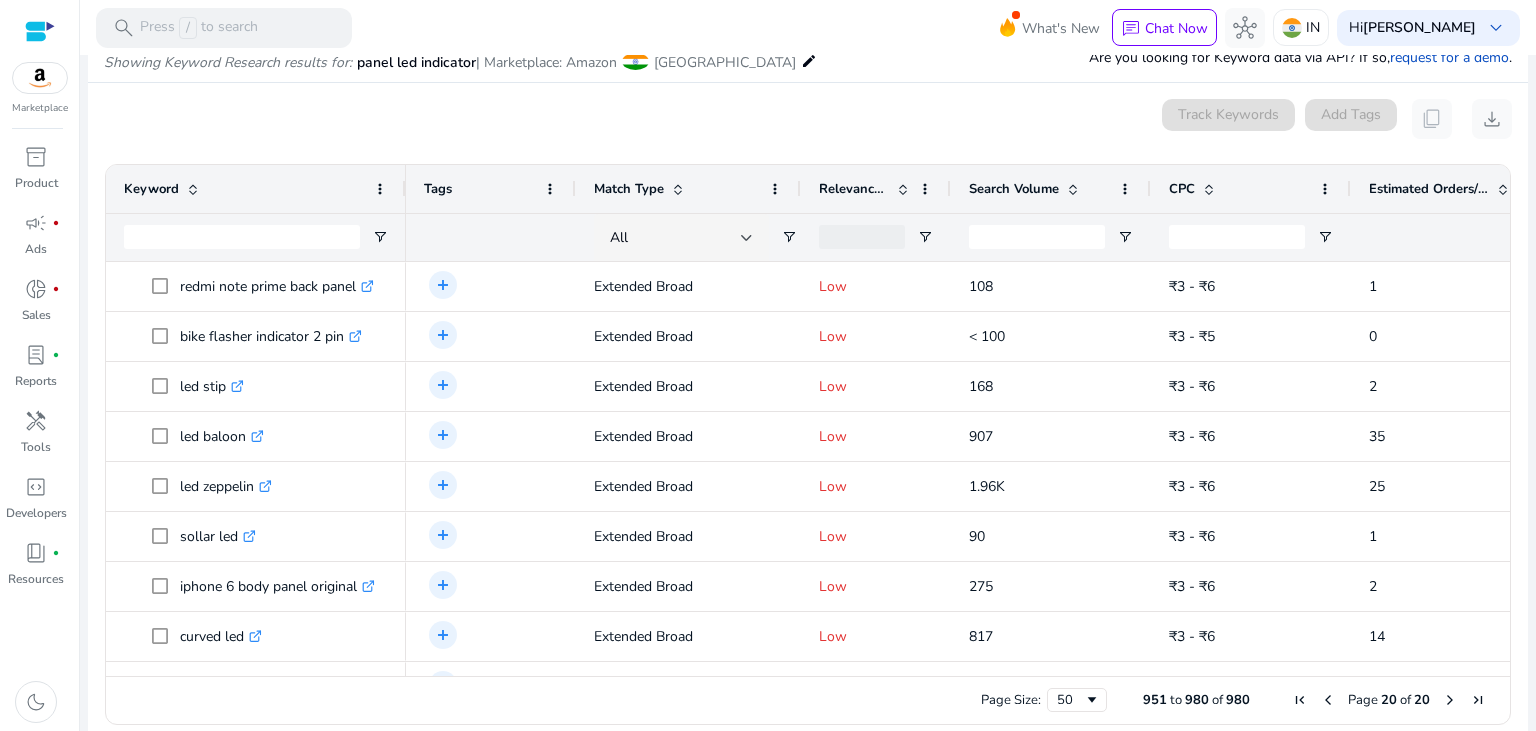 click at bounding box center (1450, 700) 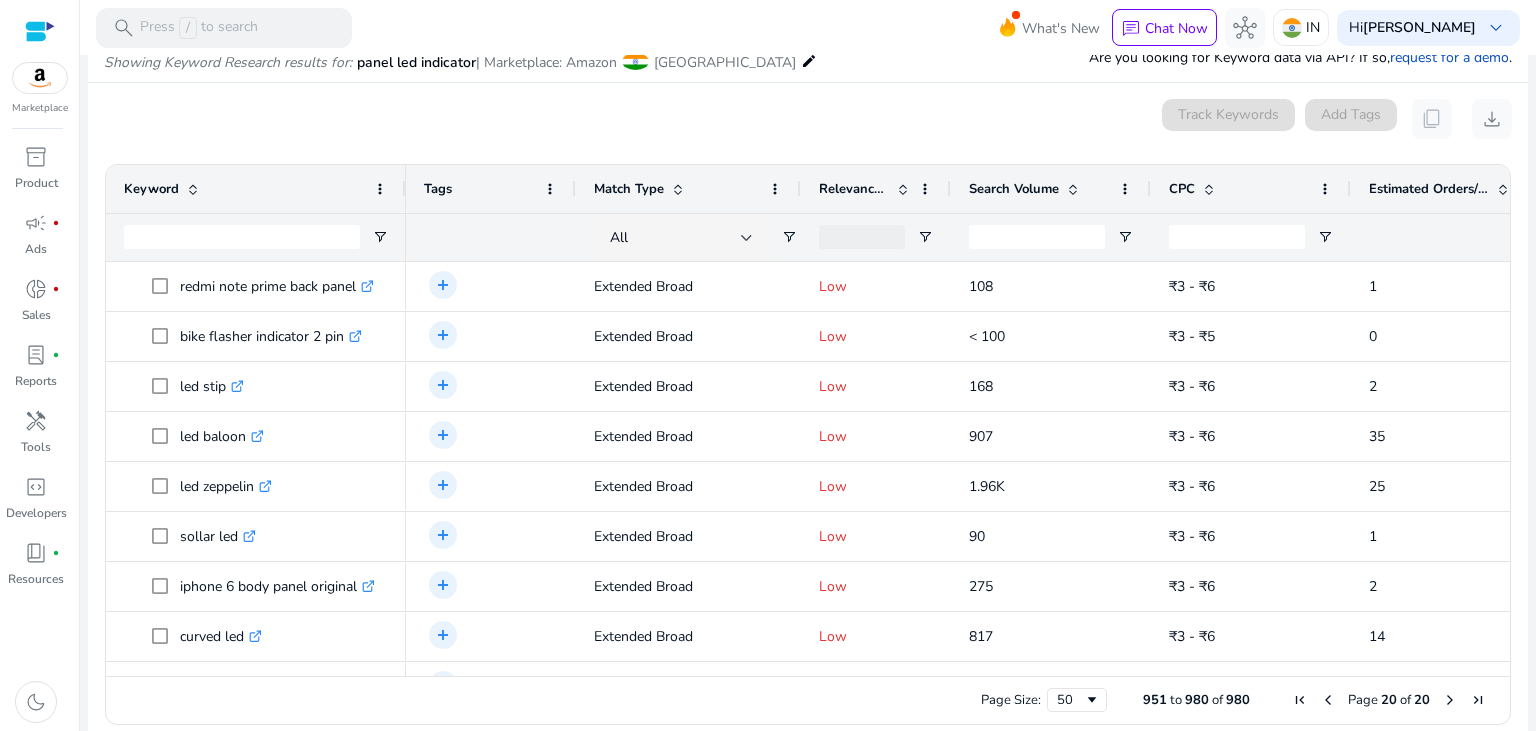 click at bounding box center [1450, 700] 